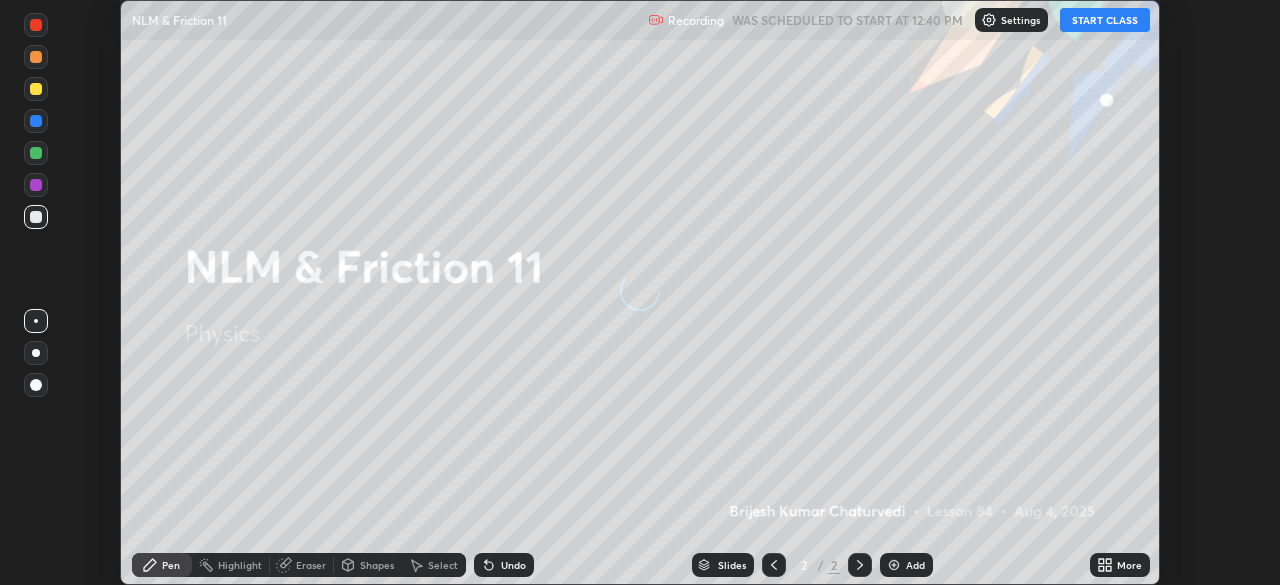 scroll, scrollTop: 0, scrollLeft: 0, axis: both 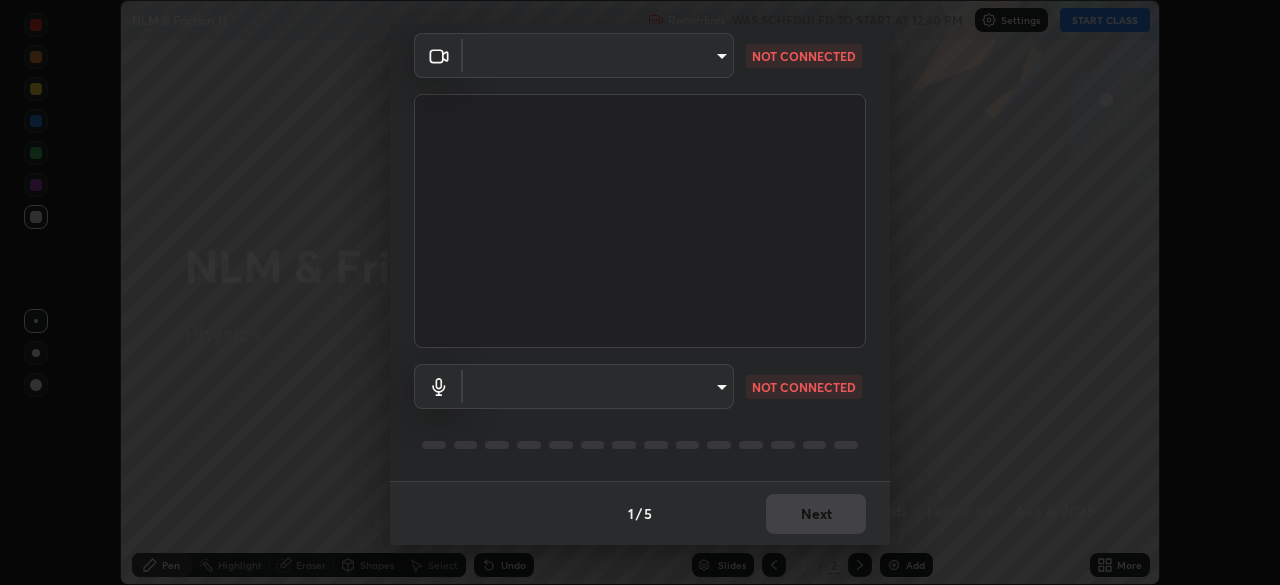 type on "7ef61d7b4029af2a314570a586ad0167344bc64fe44767049e7c7b7169f989c5" 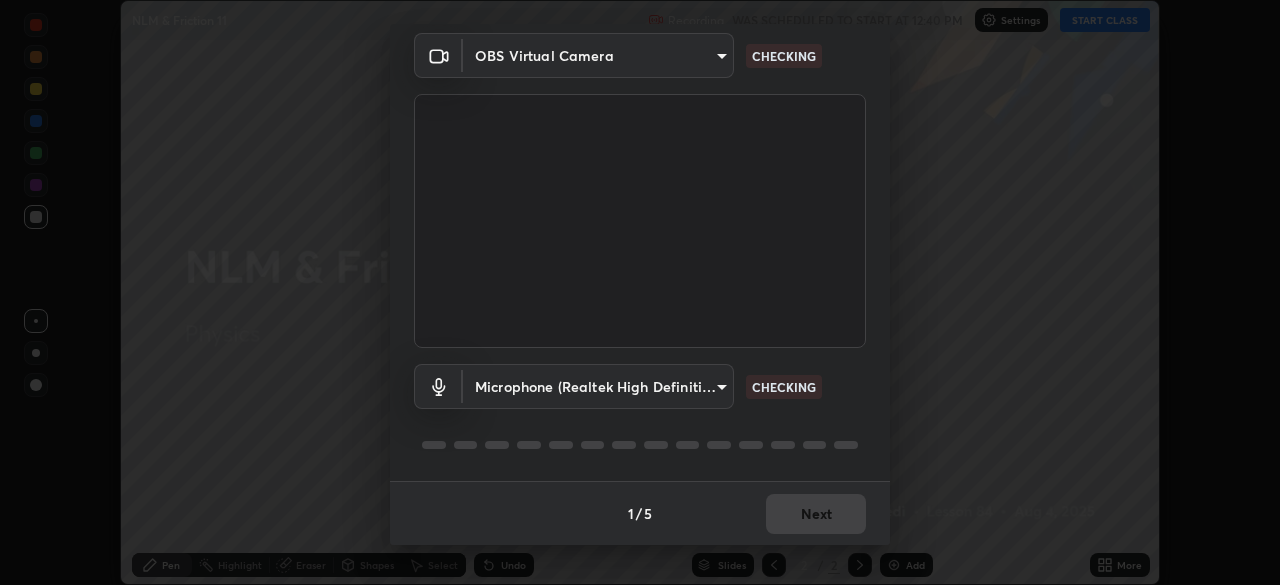 click on "Erase all NLM & Friction 11 Recording WAS SCHEDULED TO START AT 12:40 PM Settings START CLASS Setting up your live class NLM & Friction 11 • L84 of Physics [FIRST] [LAST] Pen Highlight Eraser Shapes Select Undo Slides 2 / 2 Add More No doubts shared Encourage your learners to ask a doubt for better clarity Report an issue Reason for reporting Buffering Chat not working Audio - Video sync issue Educator video quality low ​ Attach an image Report Media settings OBS Virtual Camera [HASH] CHECKING Microphone (Realtek High Definition Audio) [HASH] CHECKING 1 / 5 Next" at bounding box center (640, 292) 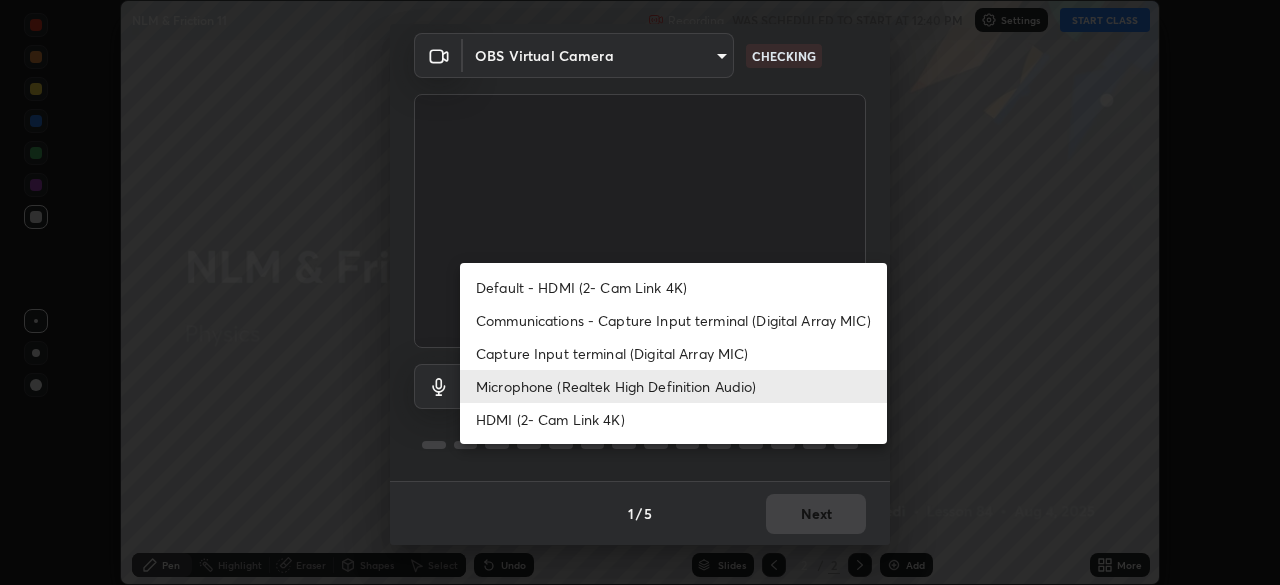 click on "Communications - Capture Input terminal (Digital Array MIC)" at bounding box center [673, 320] 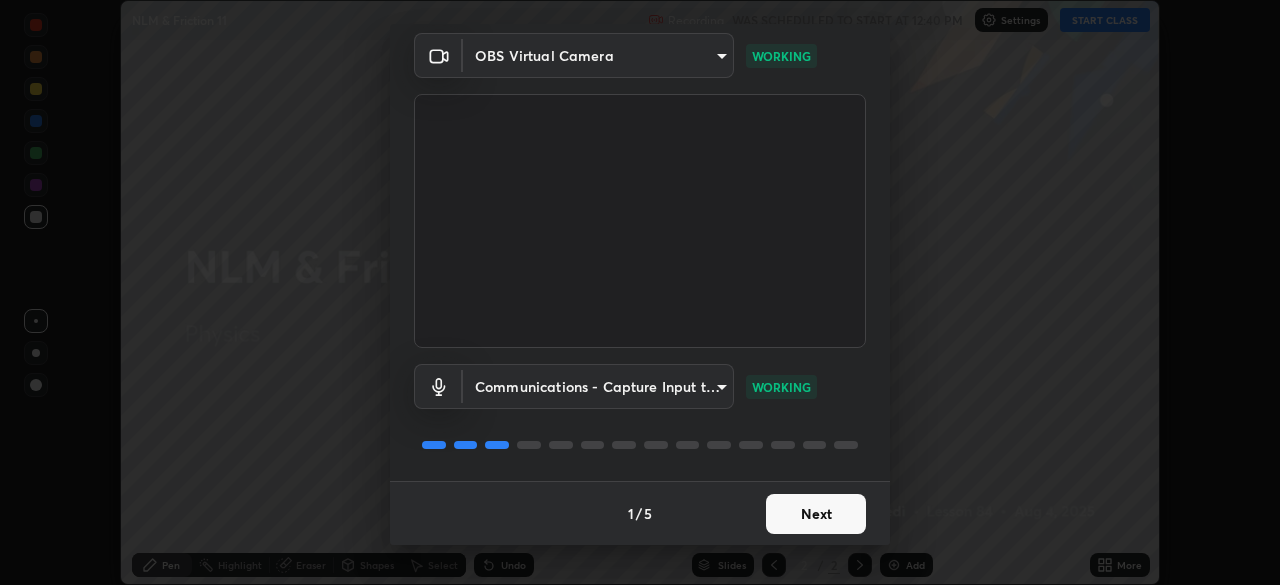 click on "Next" at bounding box center (816, 514) 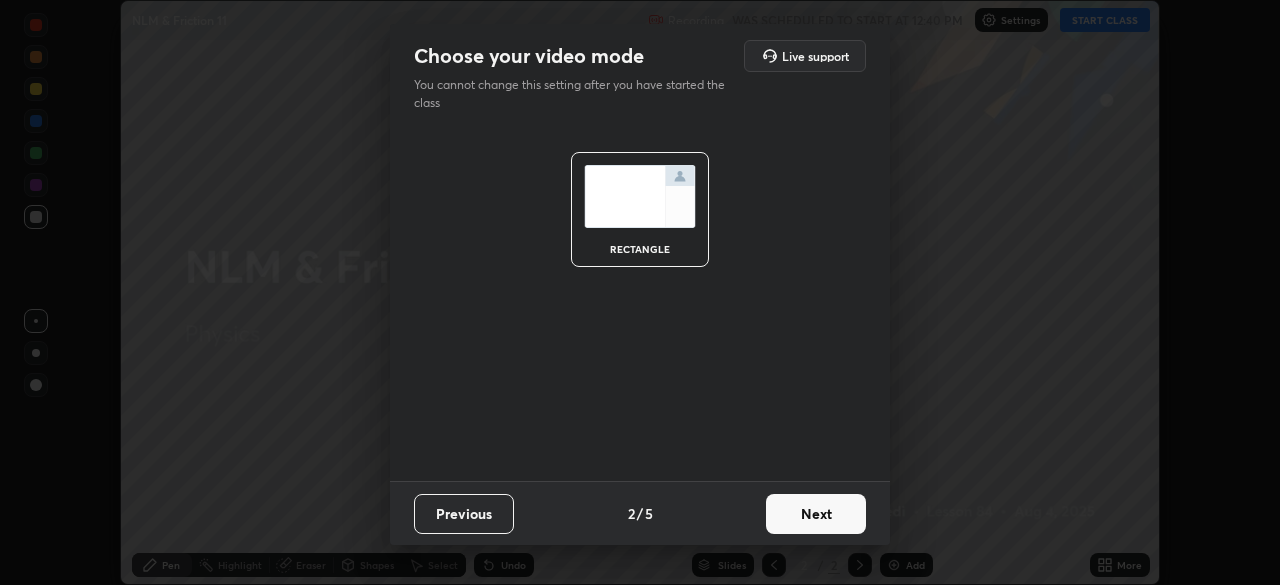 scroll, scrollTop: 0, scrollLeft: 0, axis: both 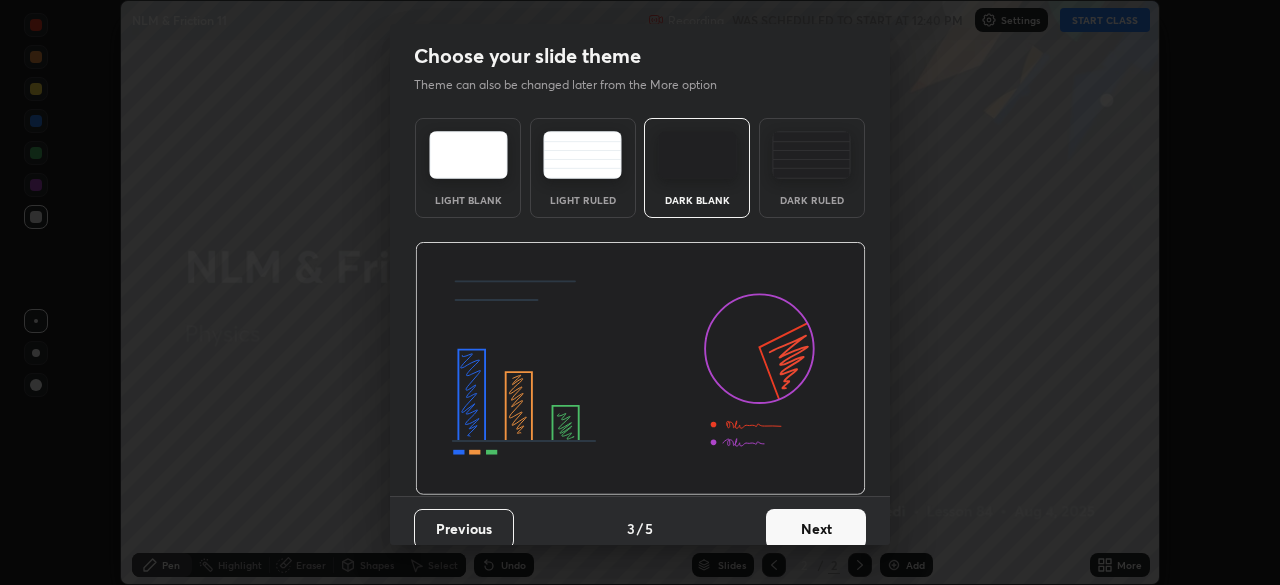 click on "Next" at bounding box center [816, 529] 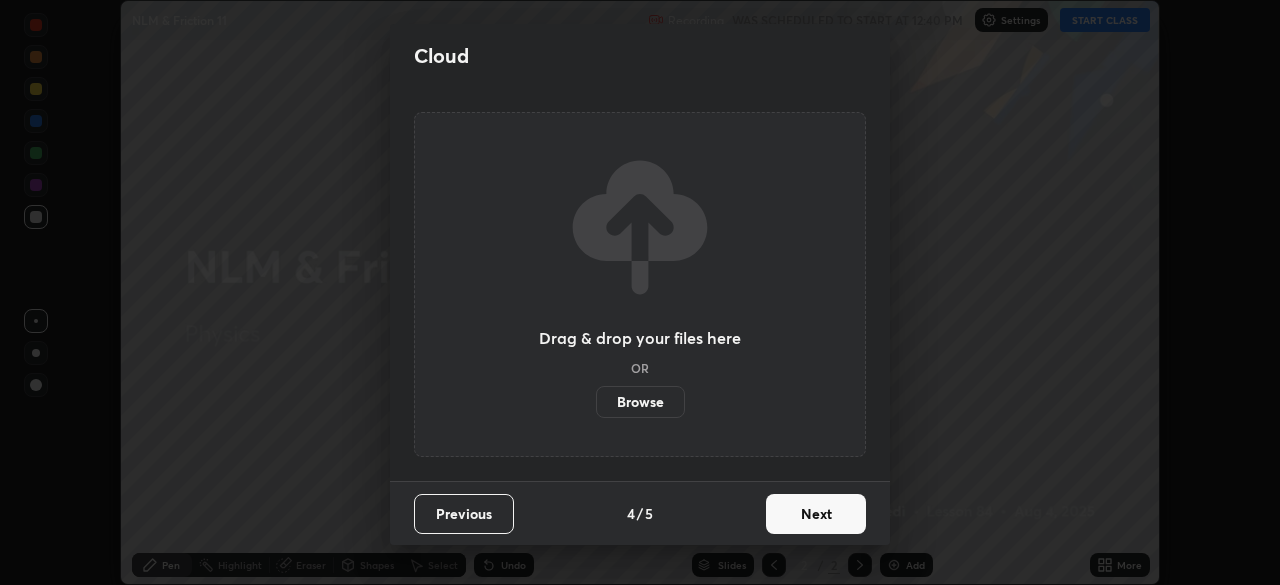 click on "Next" at bounding box center (816, 514) 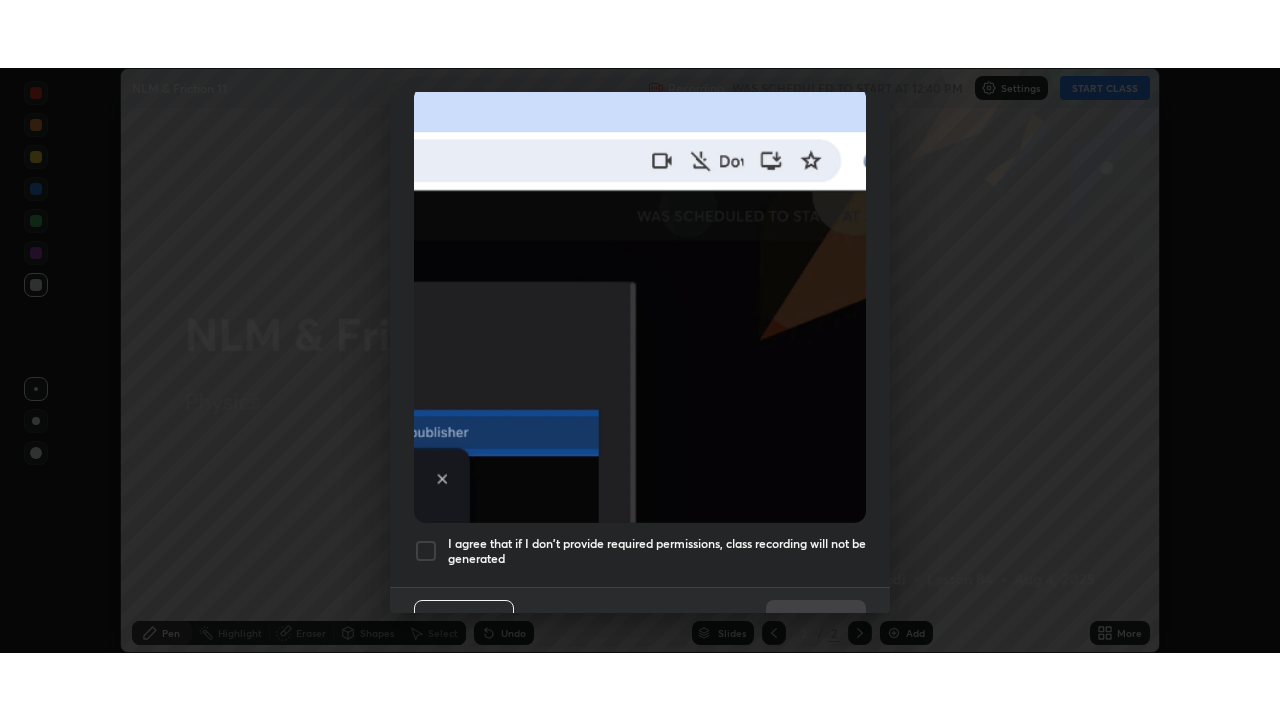 scroll, scrollTop: 479, scrollLeft: 0, axis: vertical 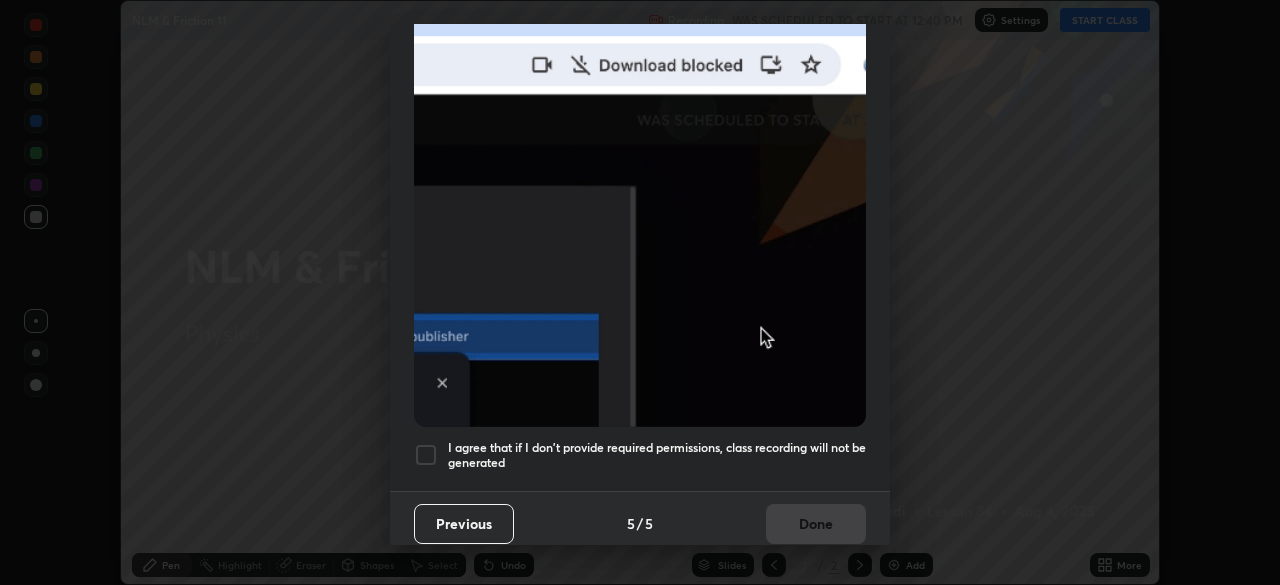 click at bounding box center (426, 455) 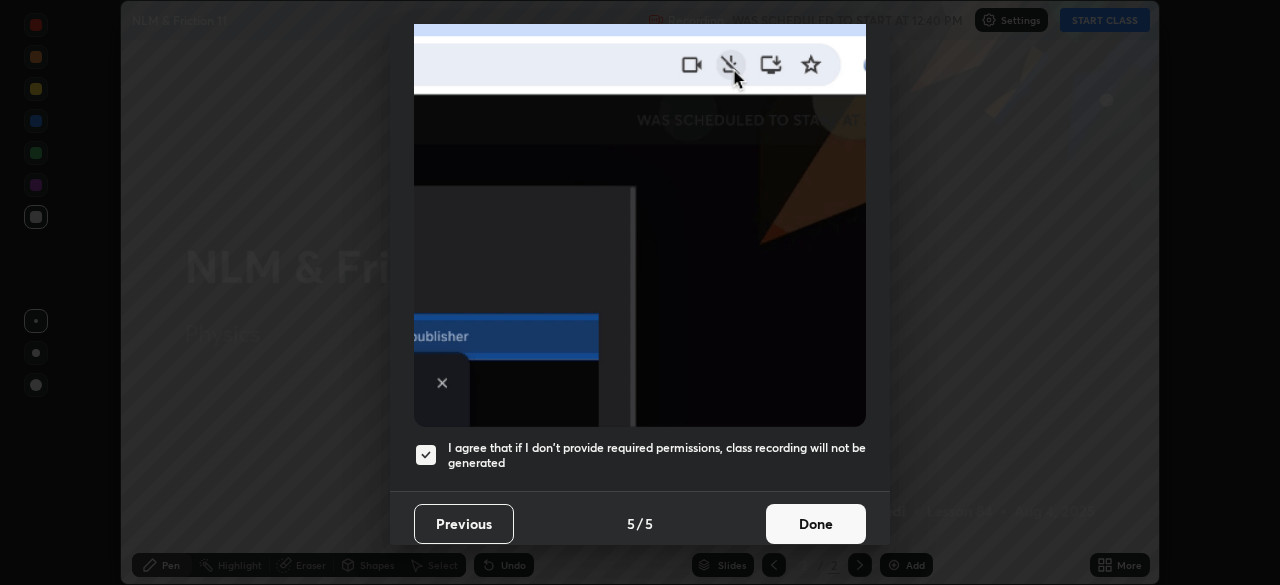 click on "Done" at bounding box center [816, 524] 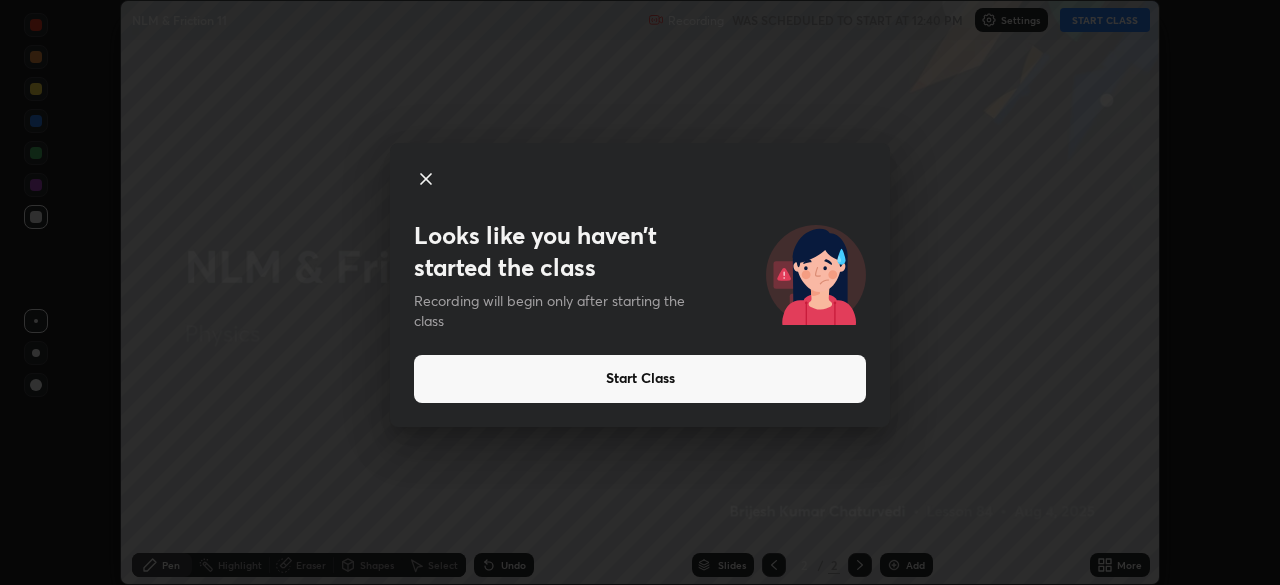 click on "Start Class" at bounding box center [640, 379] 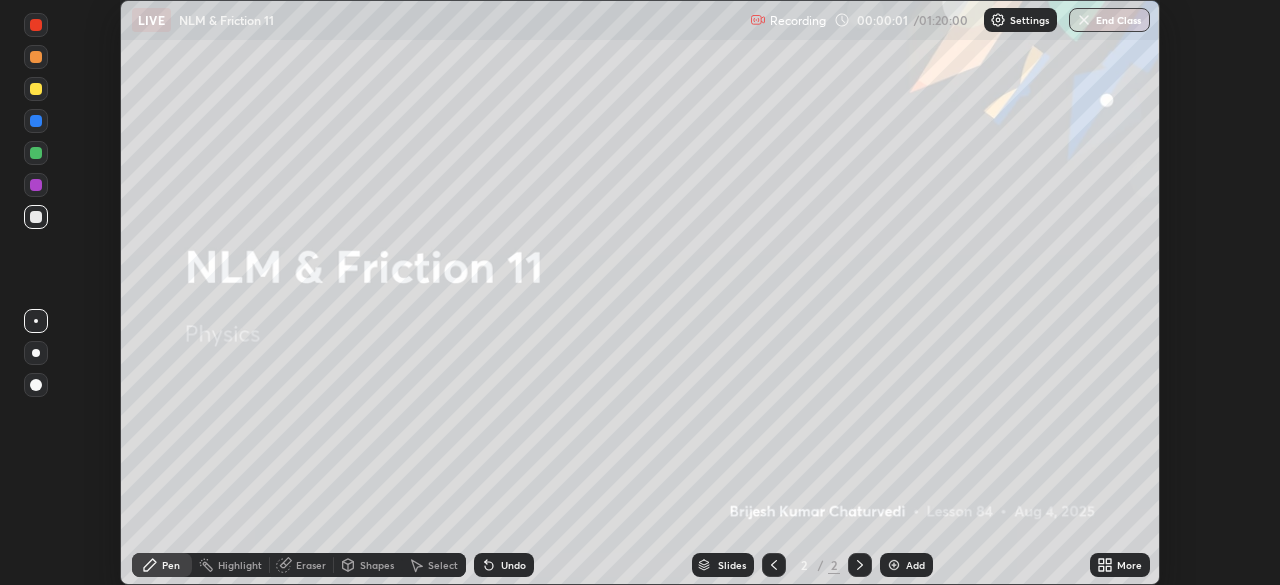 click 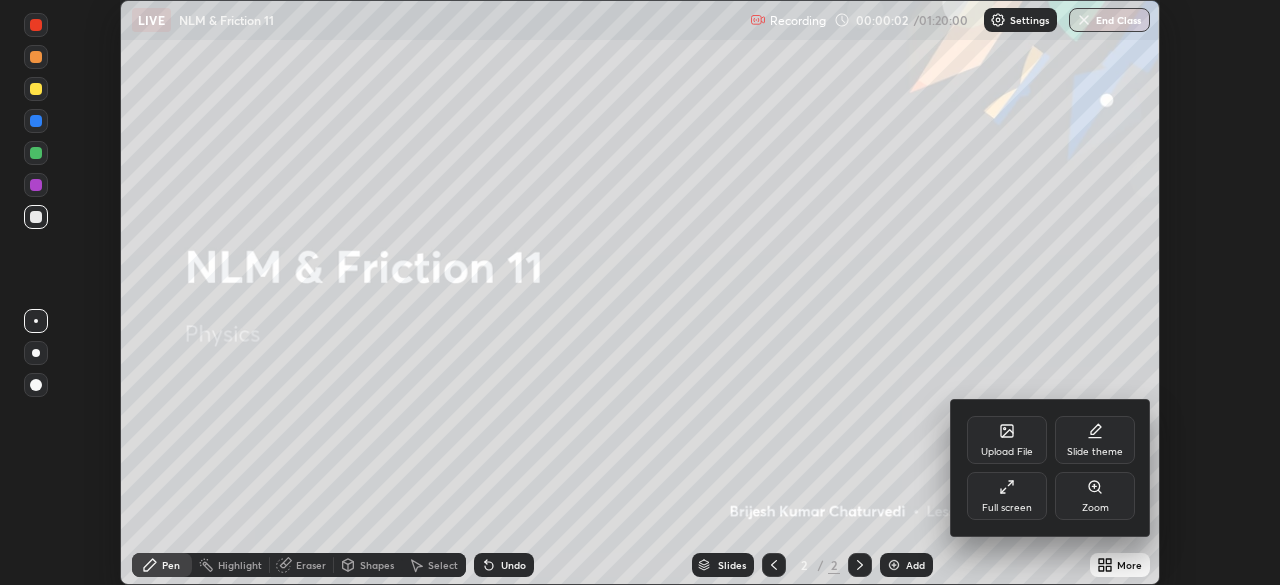 click on "Full screen" at bounding box center [1007, 496] 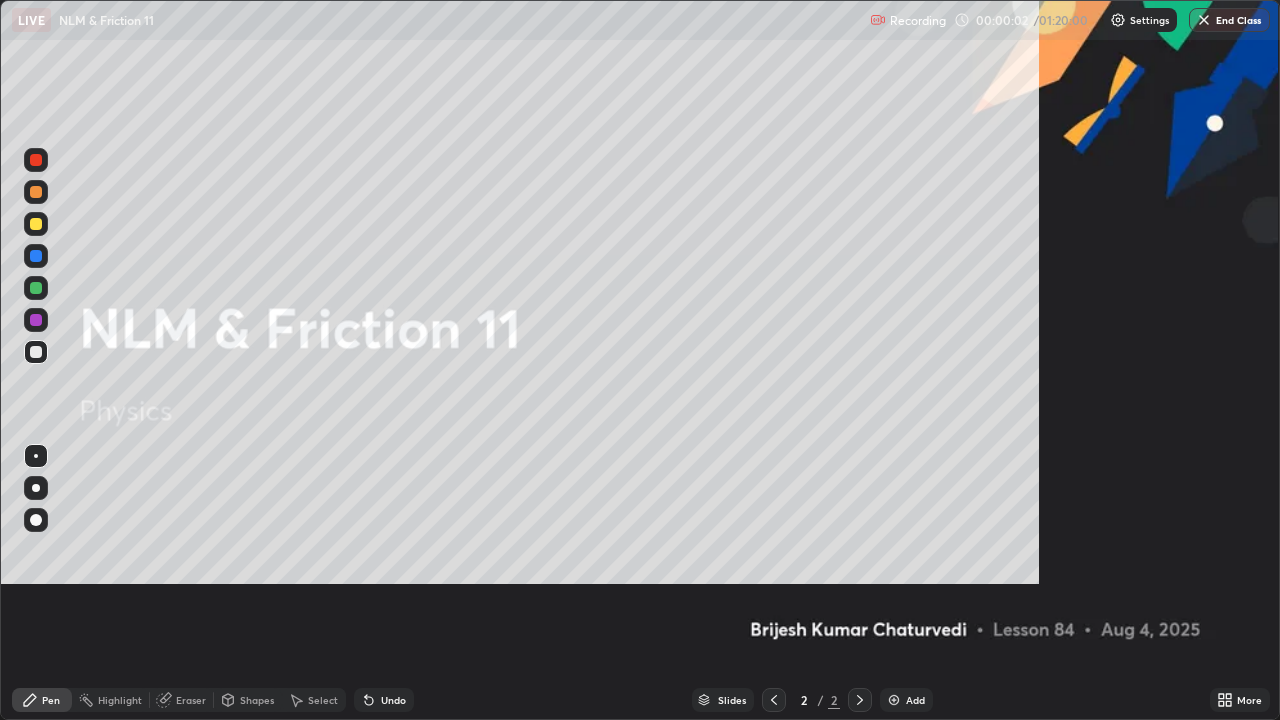 scroll, scrollTop: 99280, scrollLeft: 98720, axis: both 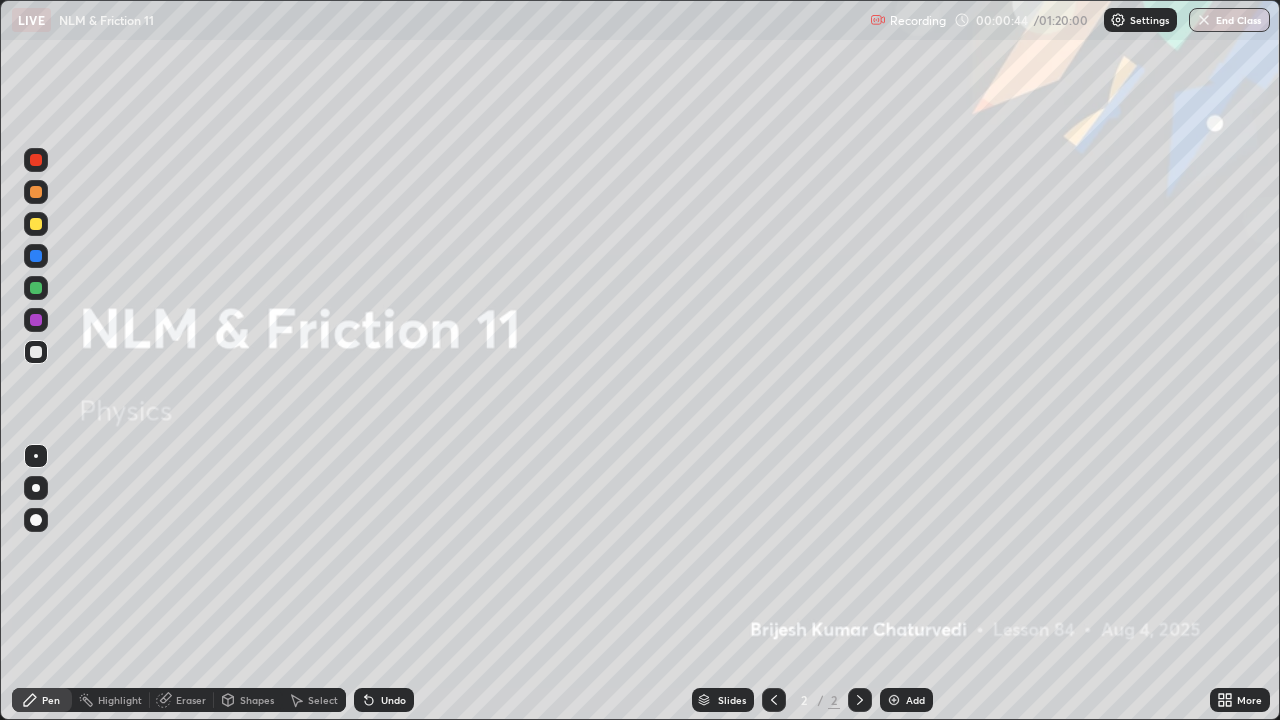 click on "Add" at bounding box center (915, 700) 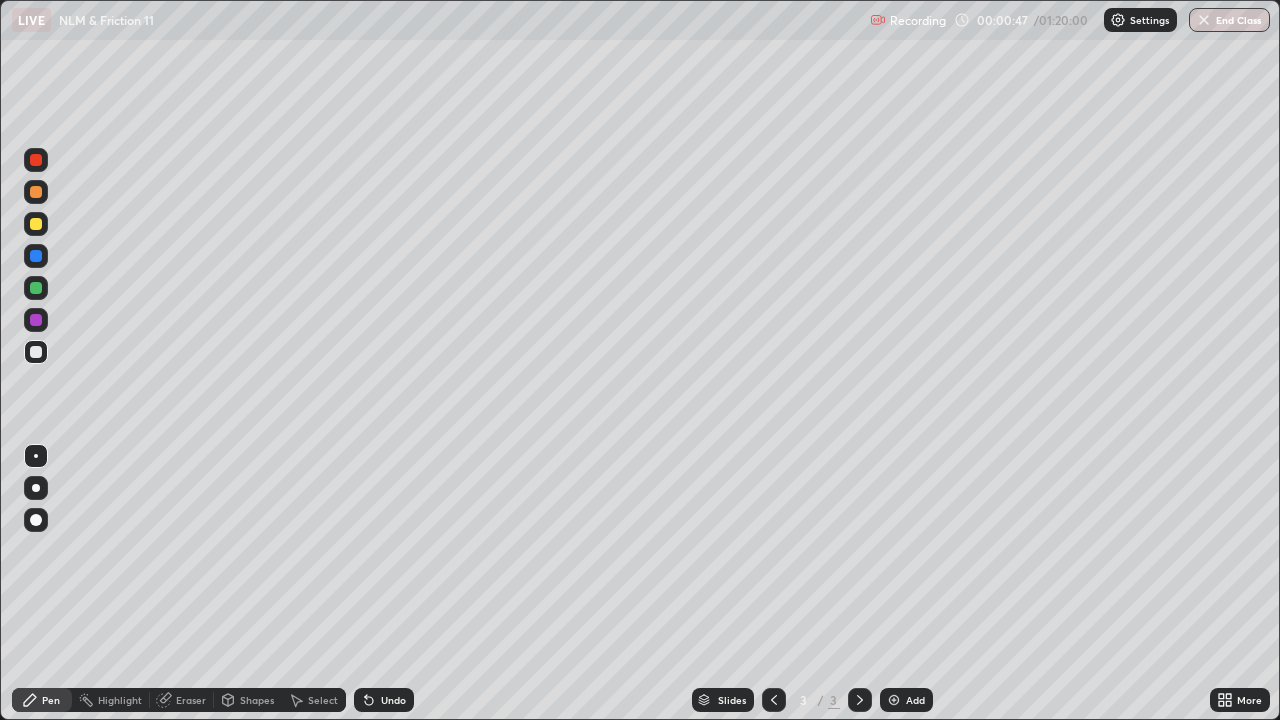 click at bounding box center (36, 192) 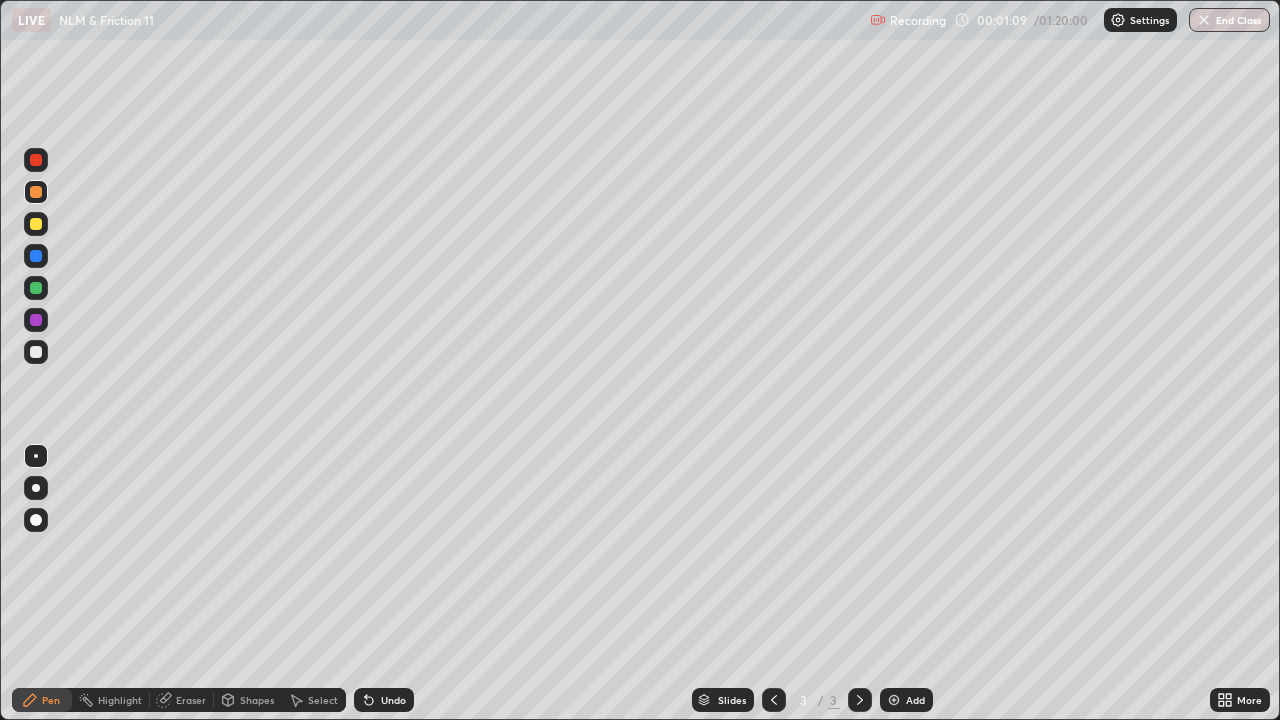 click at bounding box center (36, 288) 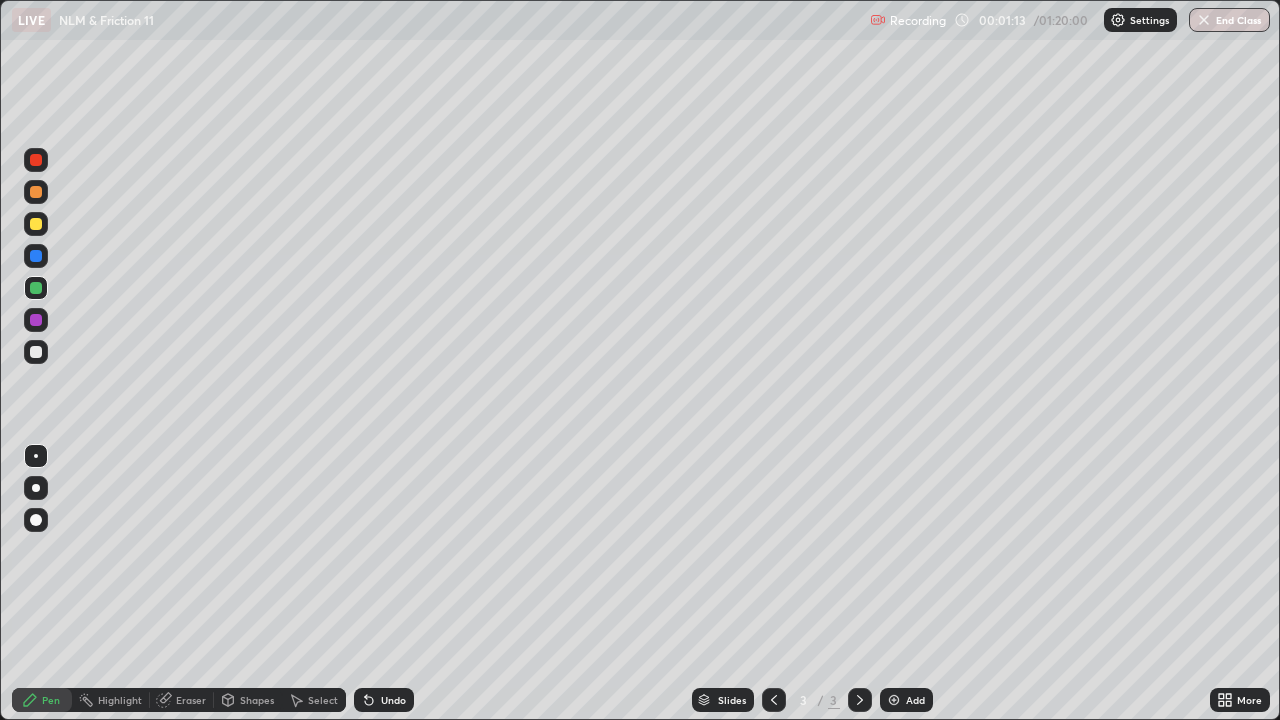 click at bounding box center (36, 320) 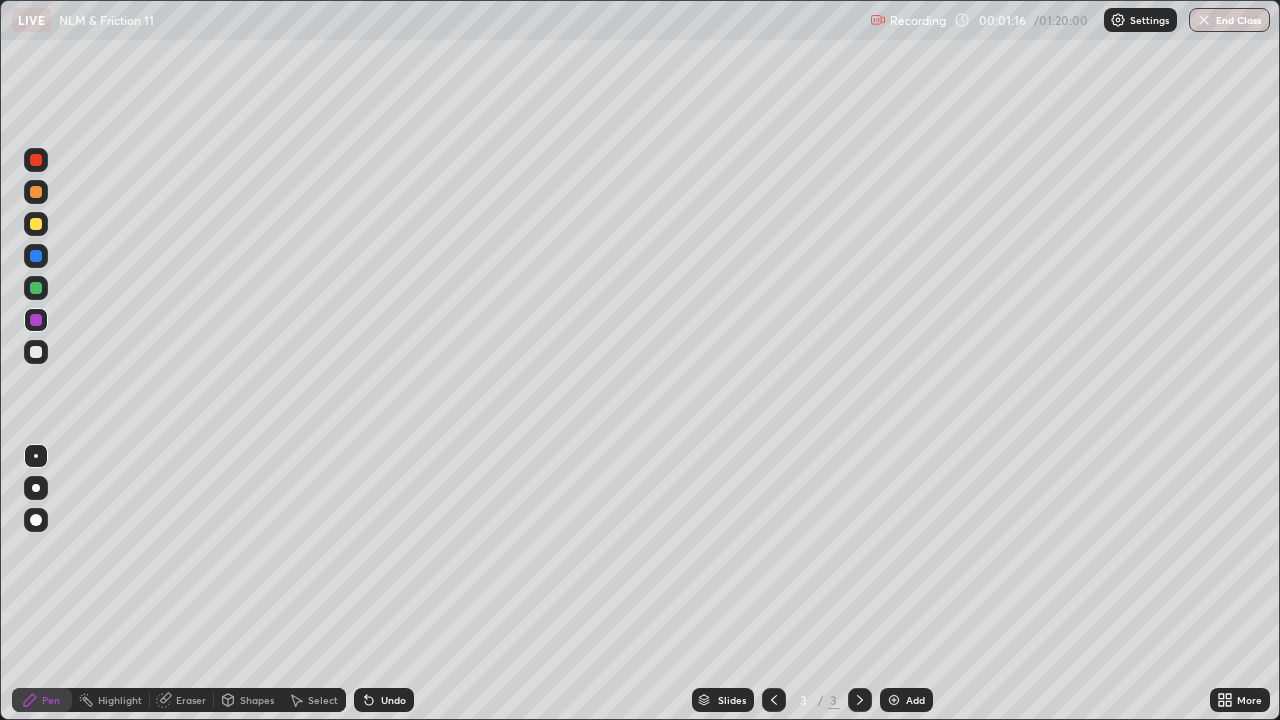 click at bounding box center [36, 352] 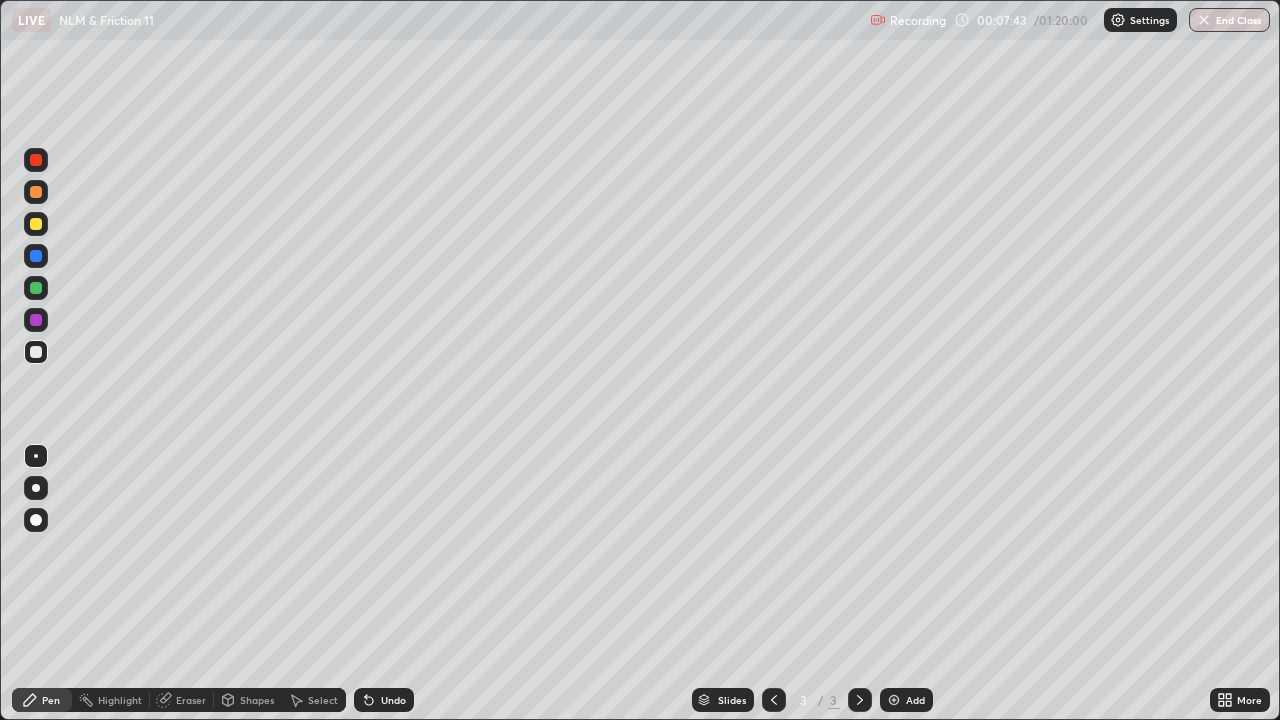 click at bounding box center (36, 224) 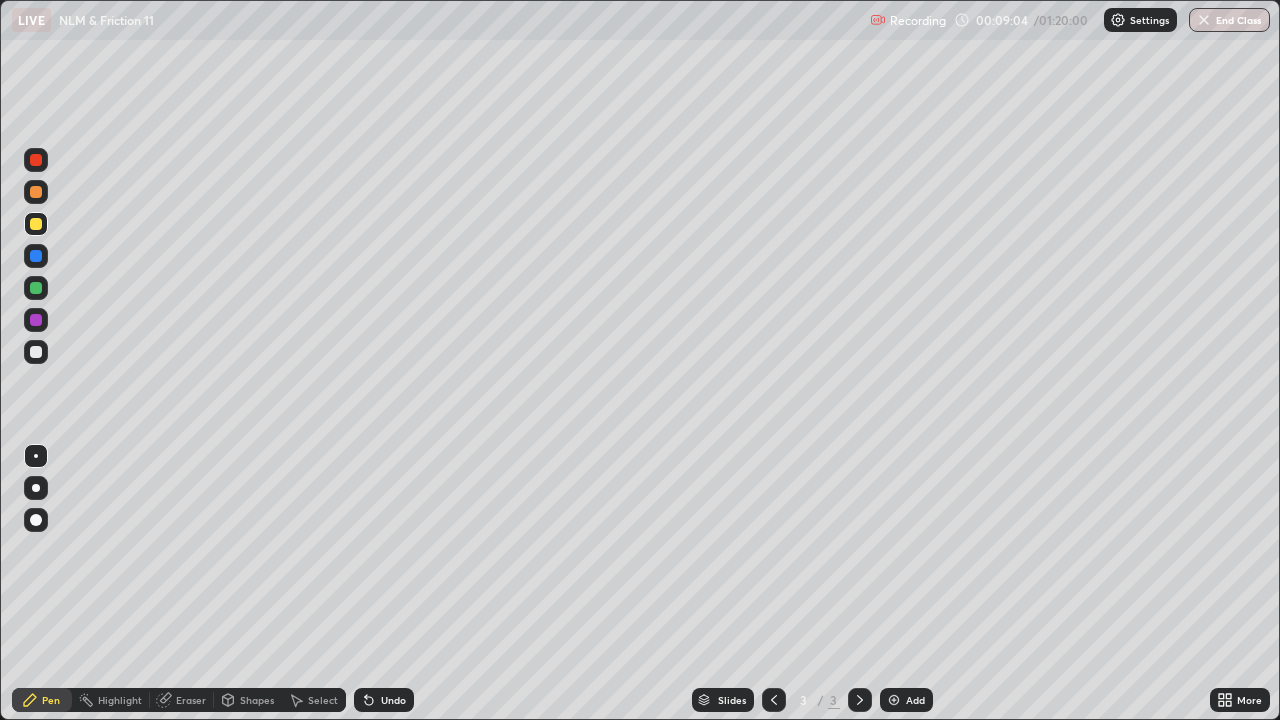 click 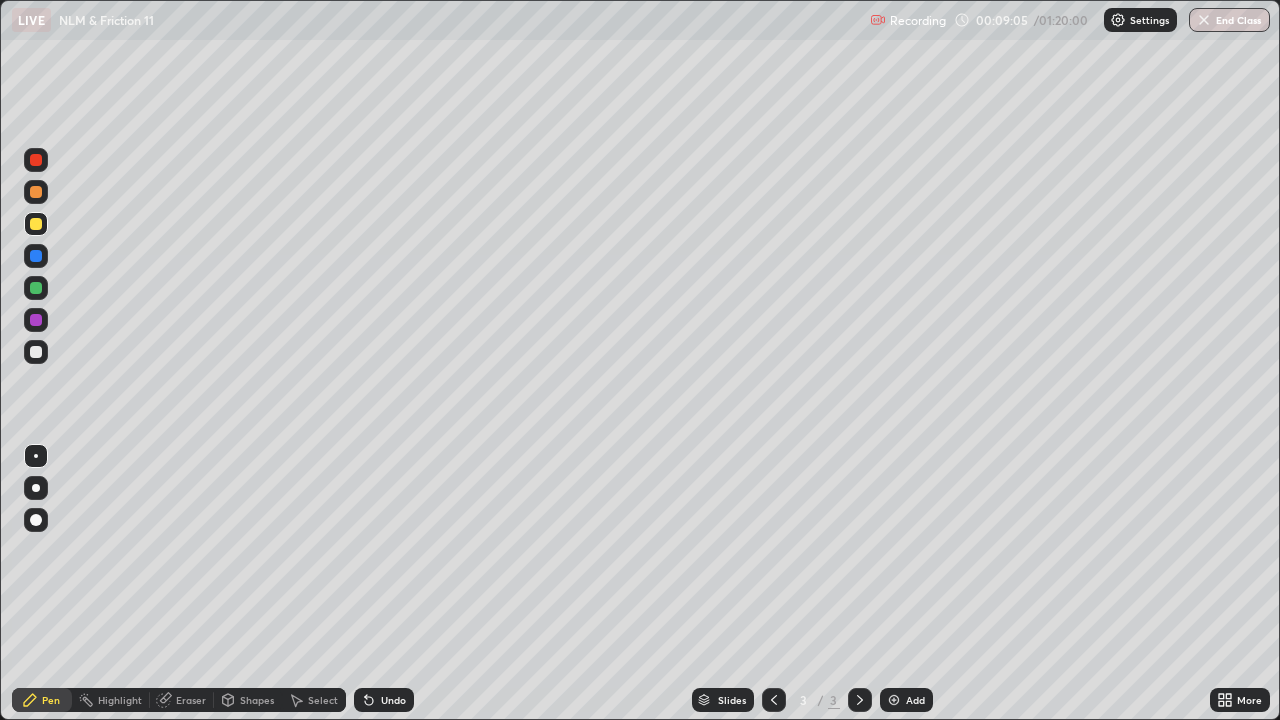 click 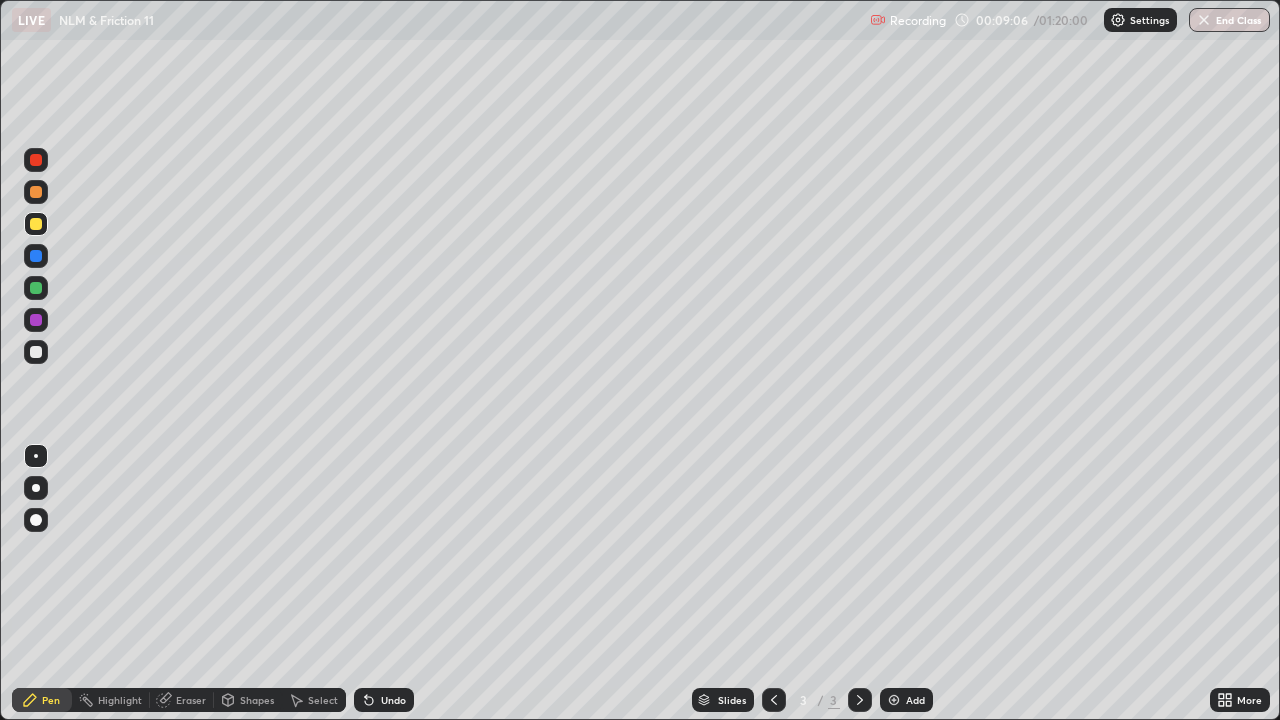 click on "Add" at bounding box center (915, 700) 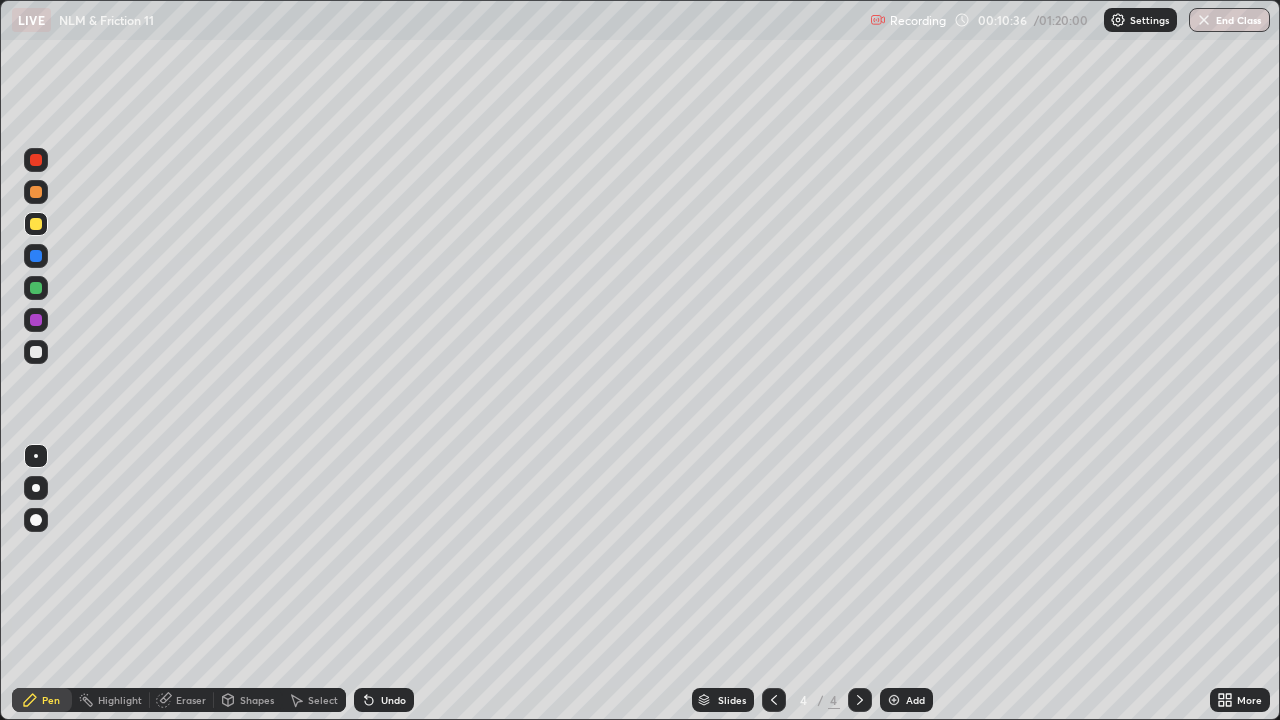 click on "Undo" at bounding box center (393, 700) 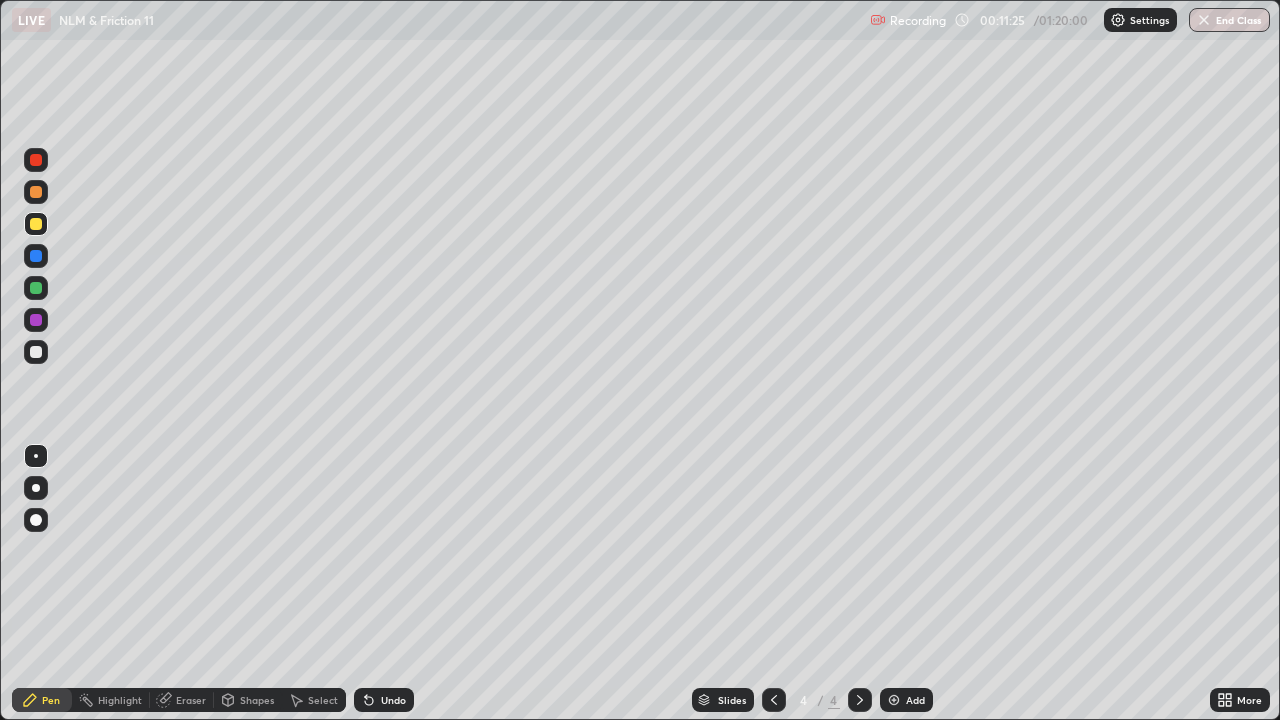 click on "Undo" at bounding box center (393, 700) 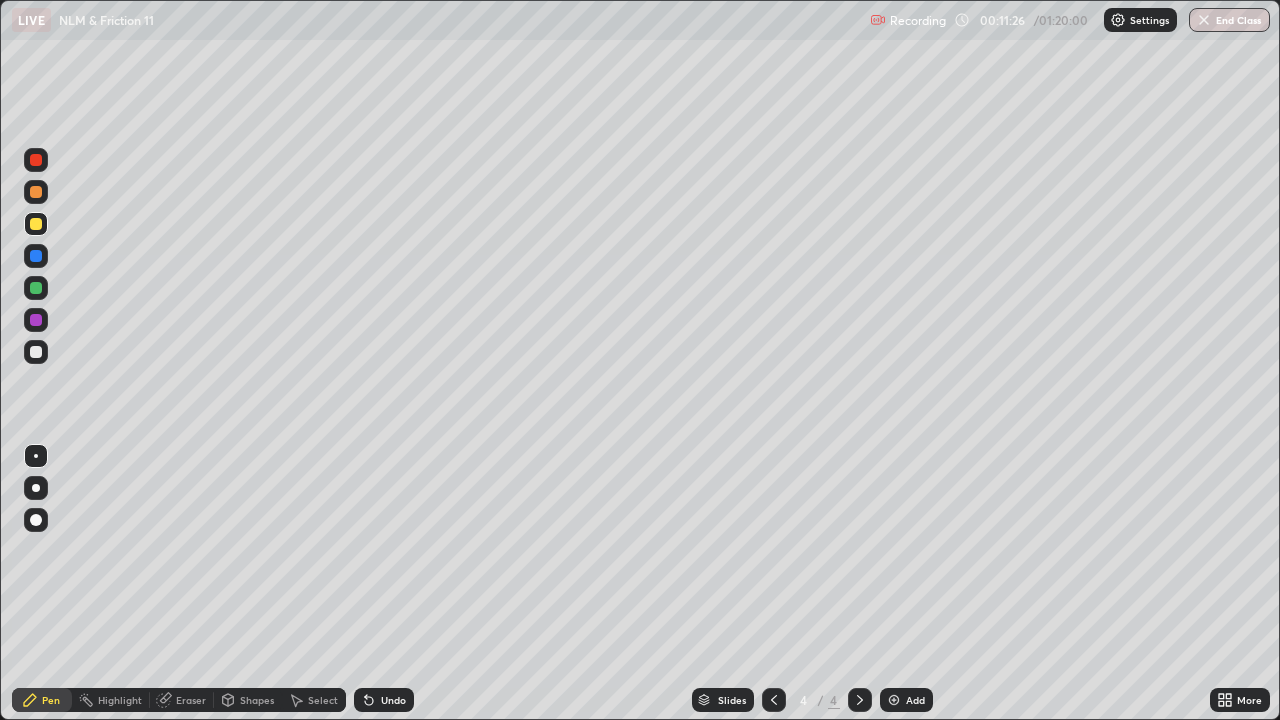 click on "Undo" at bounding box center (393, 700) 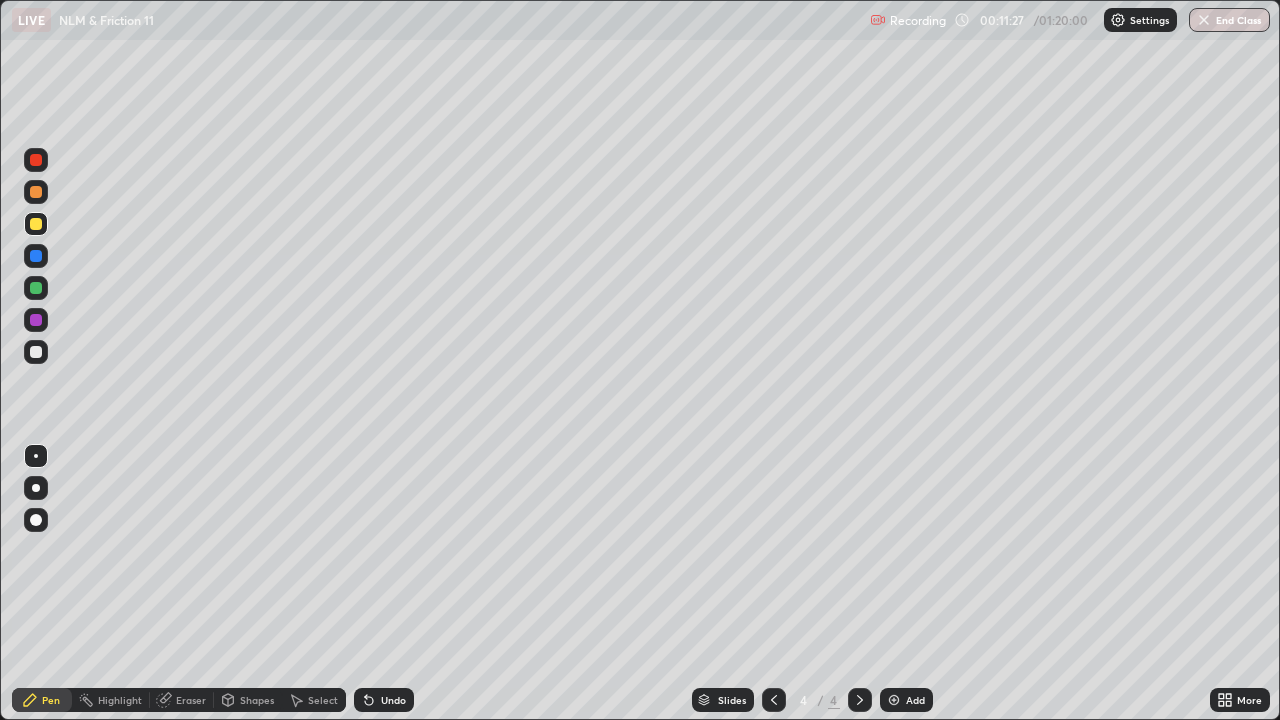 click on "Undo" at bounding box center (384, 700) 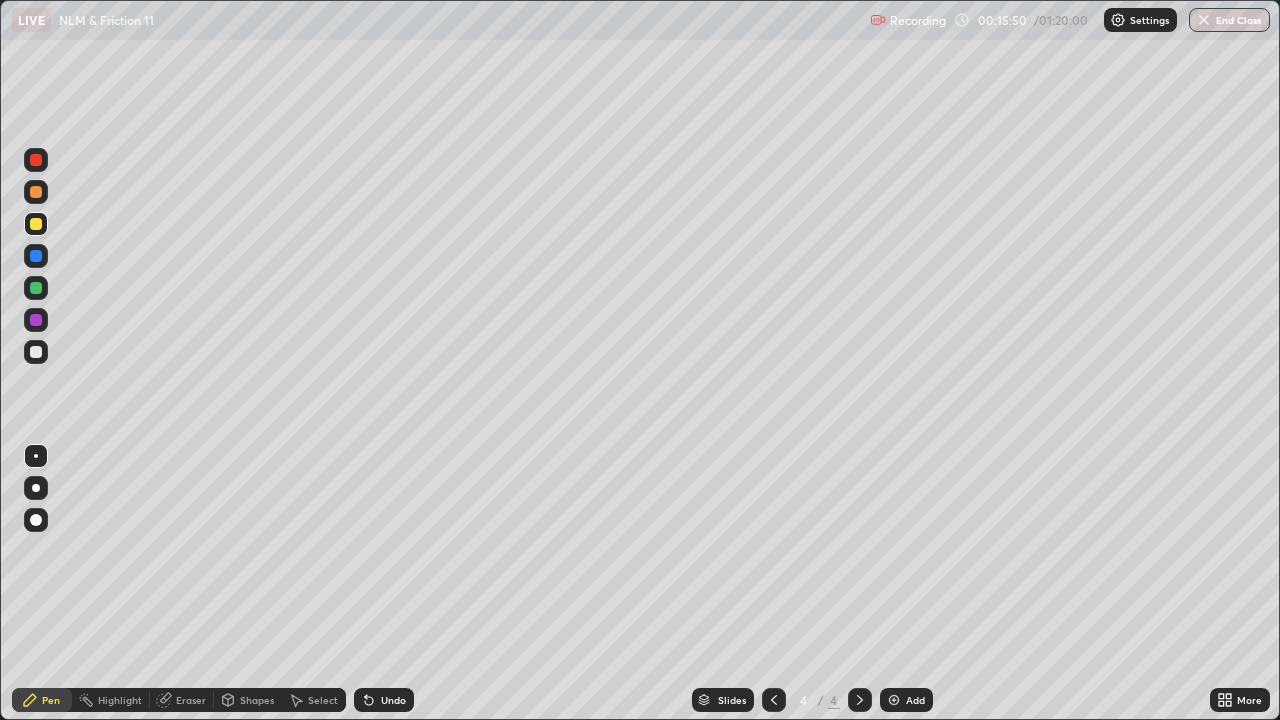 click on "Add" at bounding box center [915, 700] 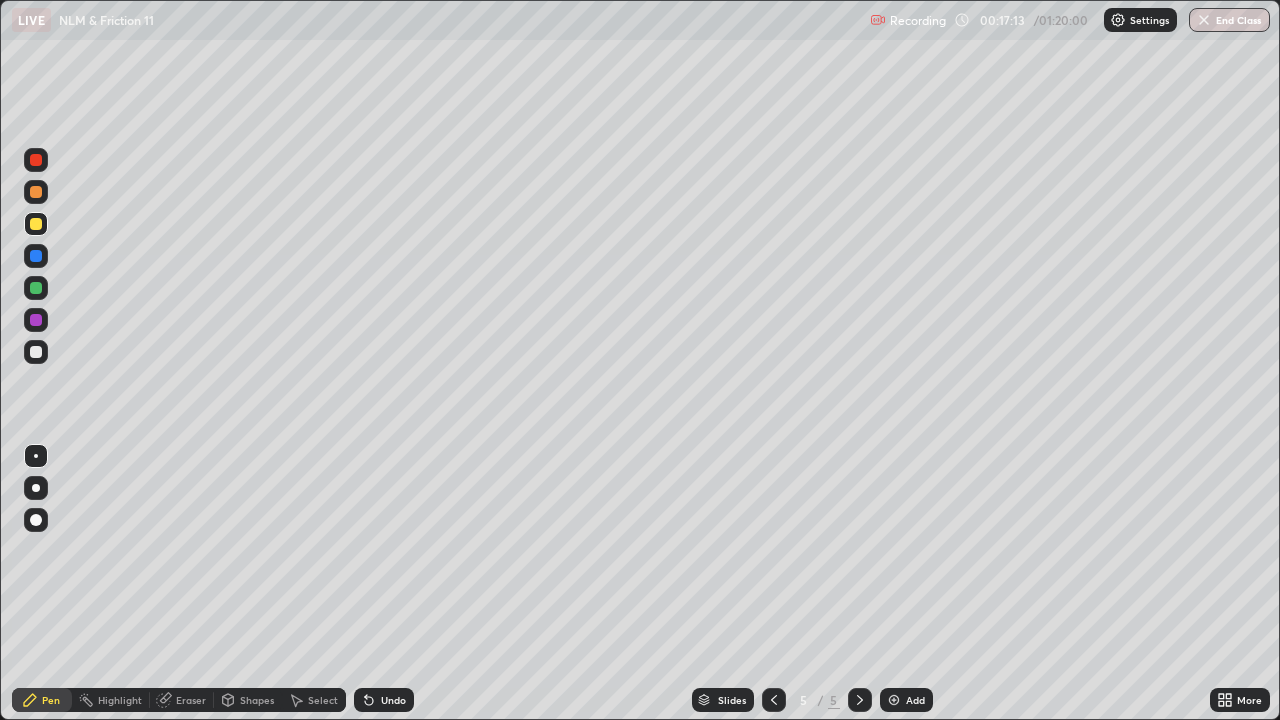 click on "Undo" at bounding box center (384, 700) 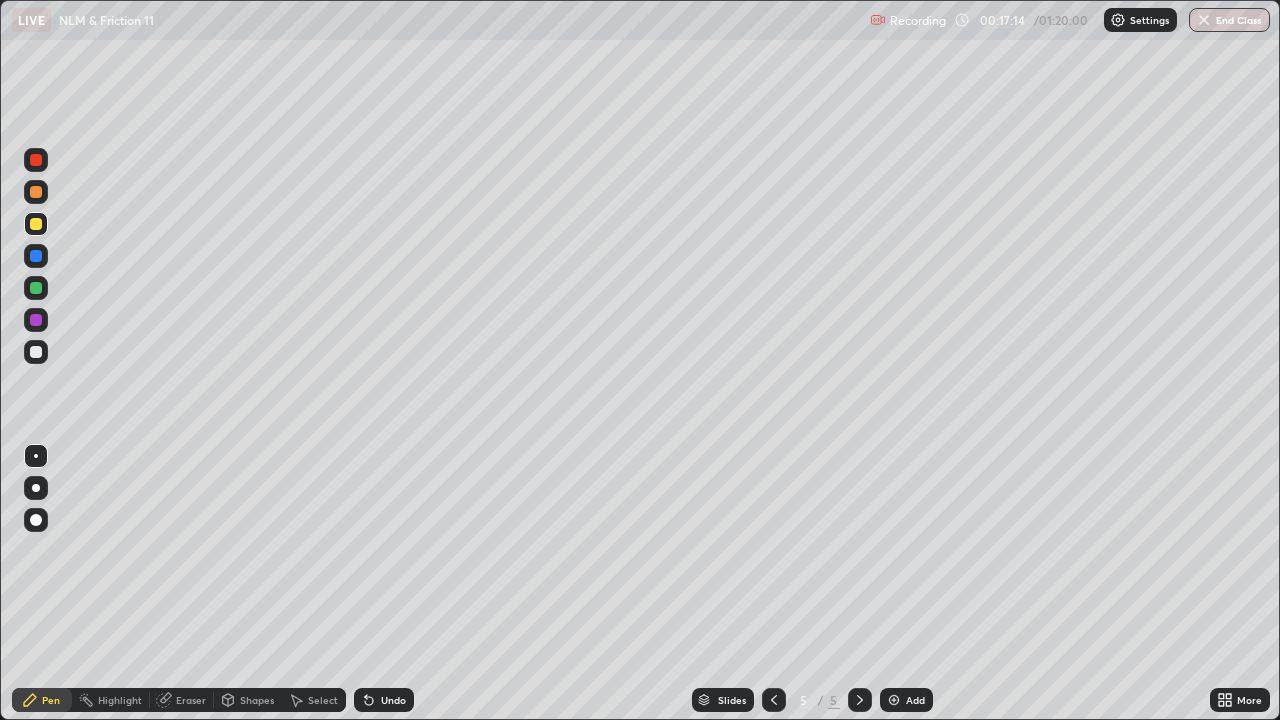 click on "Undo" at bounding box center (393, 700) 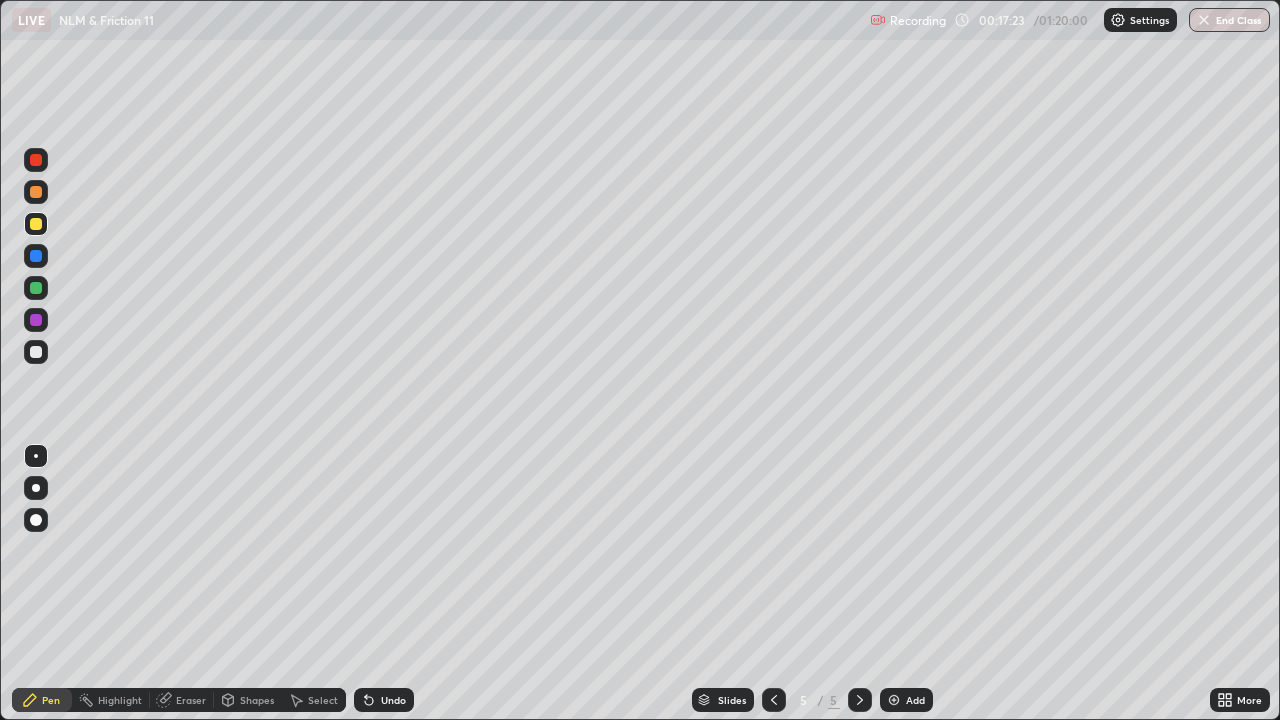 click on "Undo" at bounding box center [393, 700] 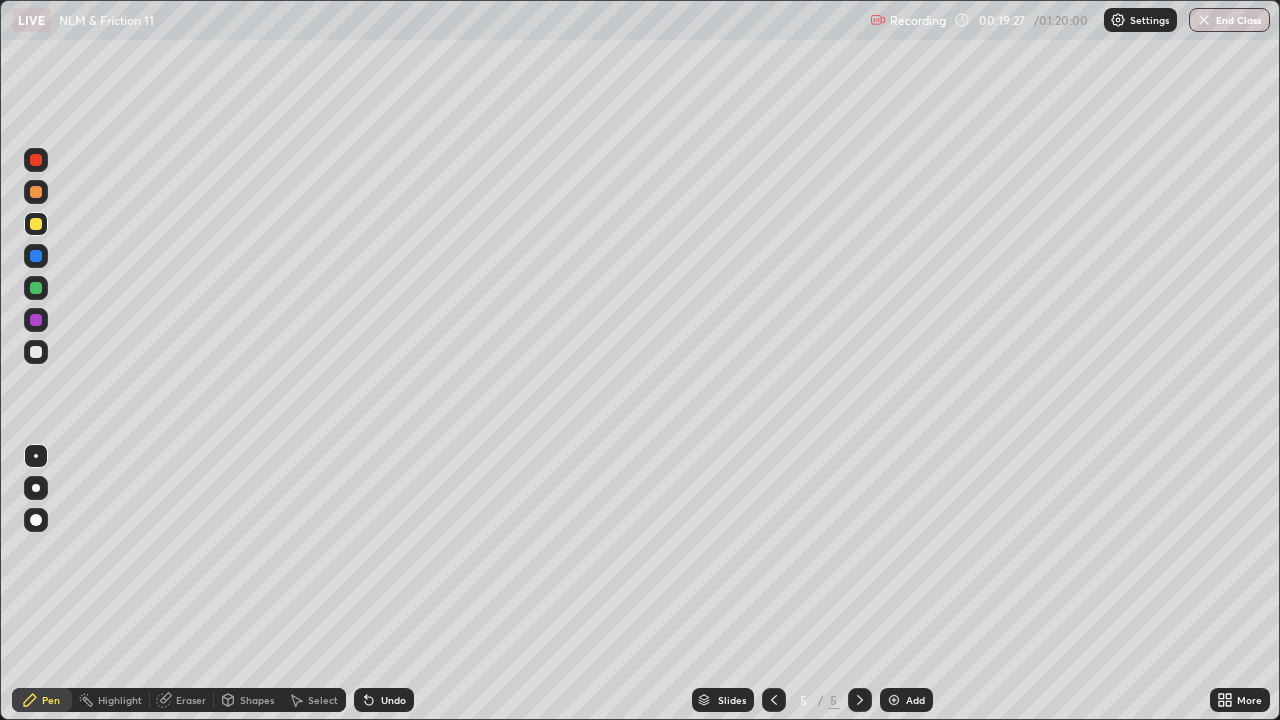 click on "Eraser" at bounding box center [191, 700] 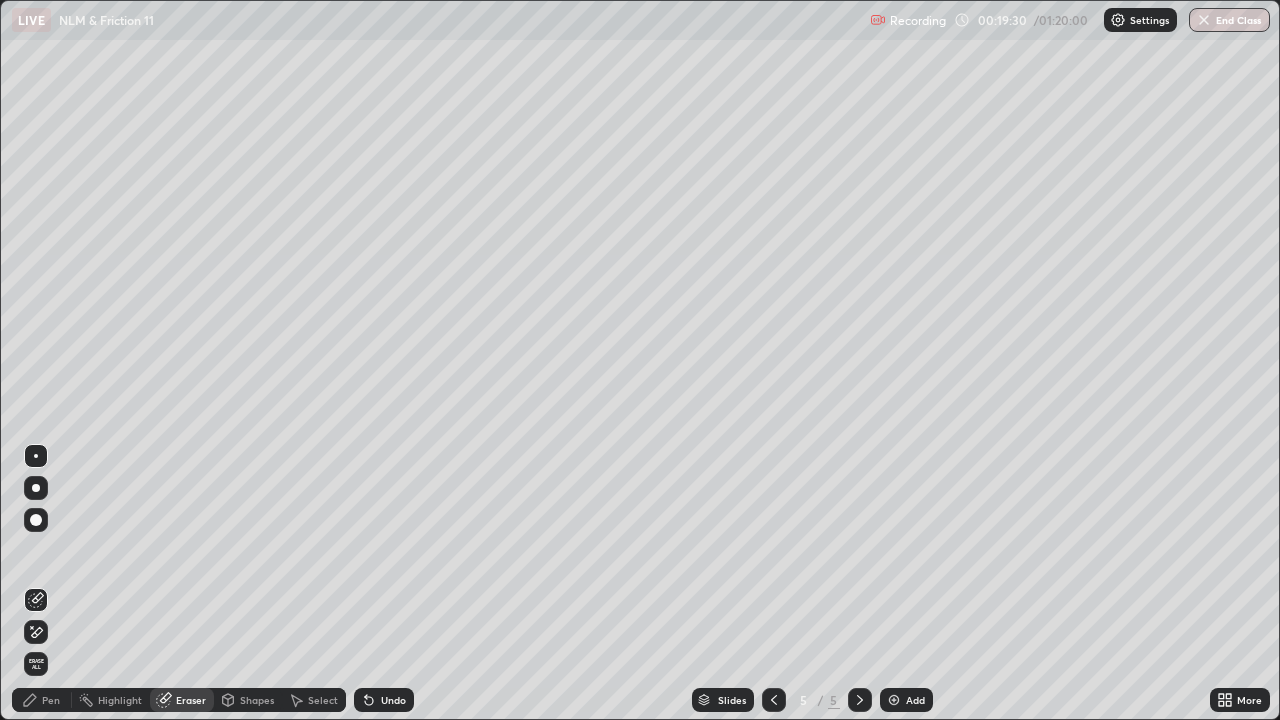click on "Pen" at bounding box center [51, 700] 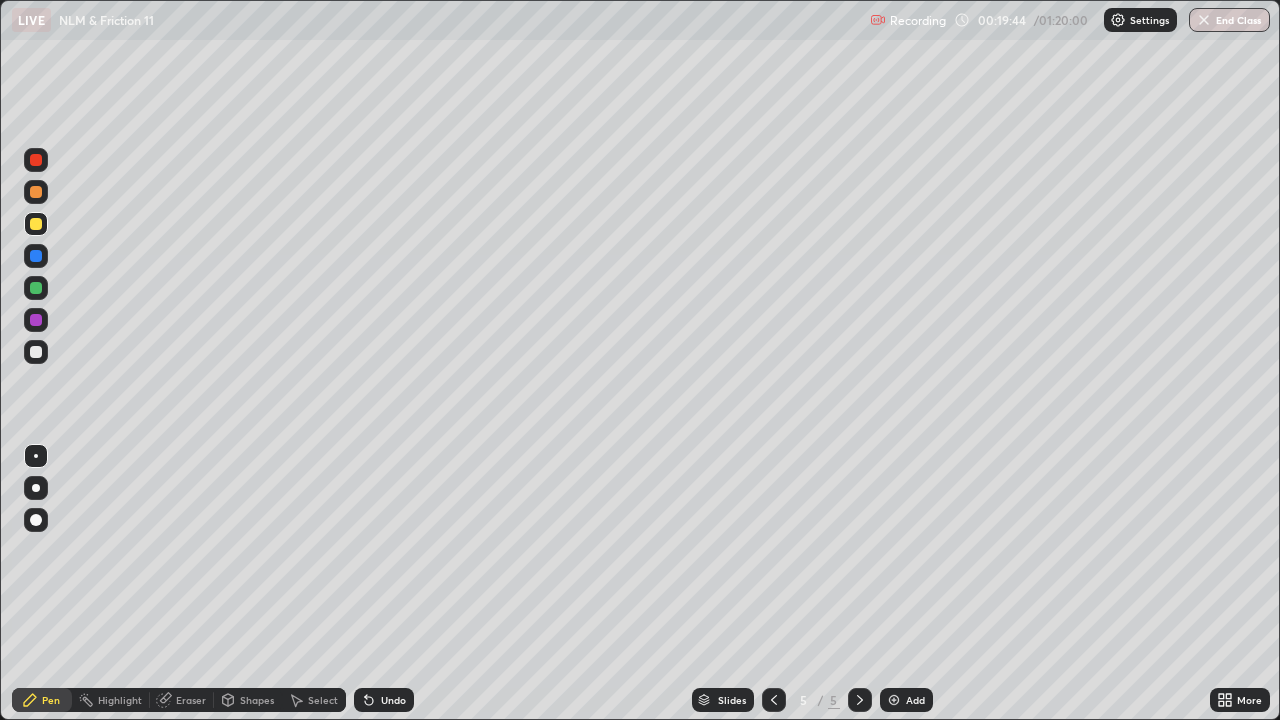 click on "Undo" at bounding box center (393, 700) 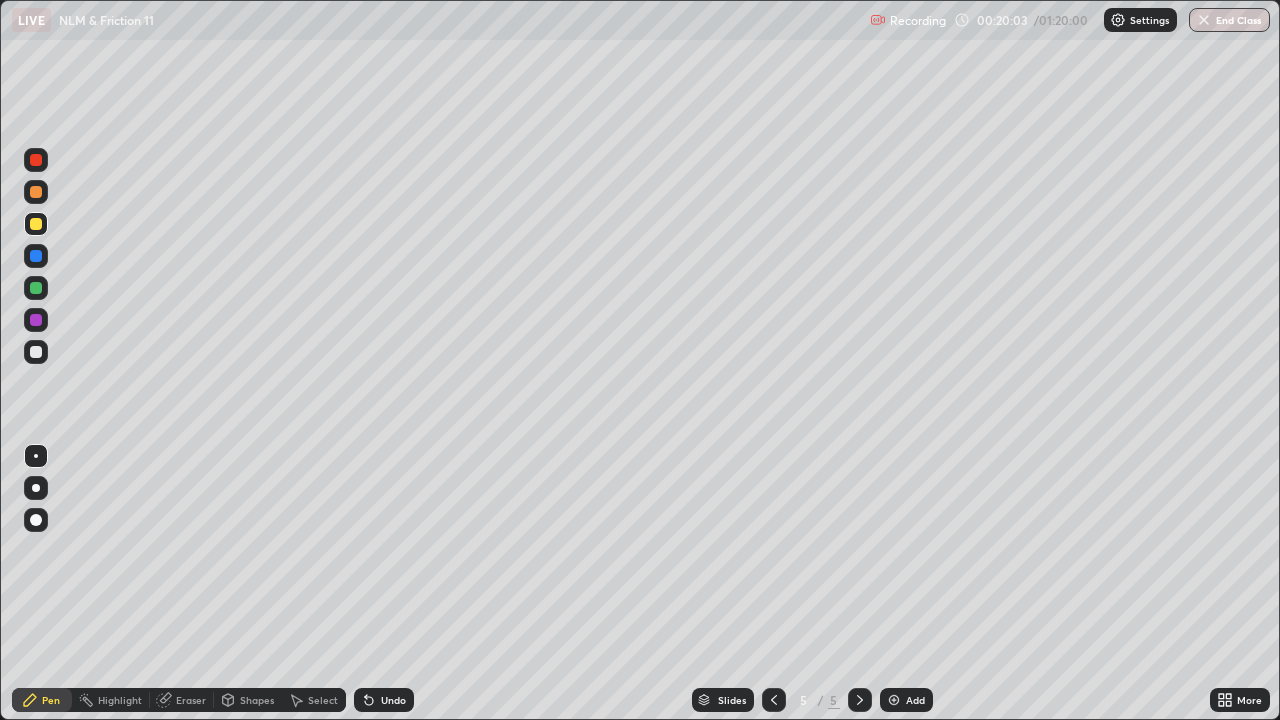 click on "Undo" at bounding box center (393, 700) 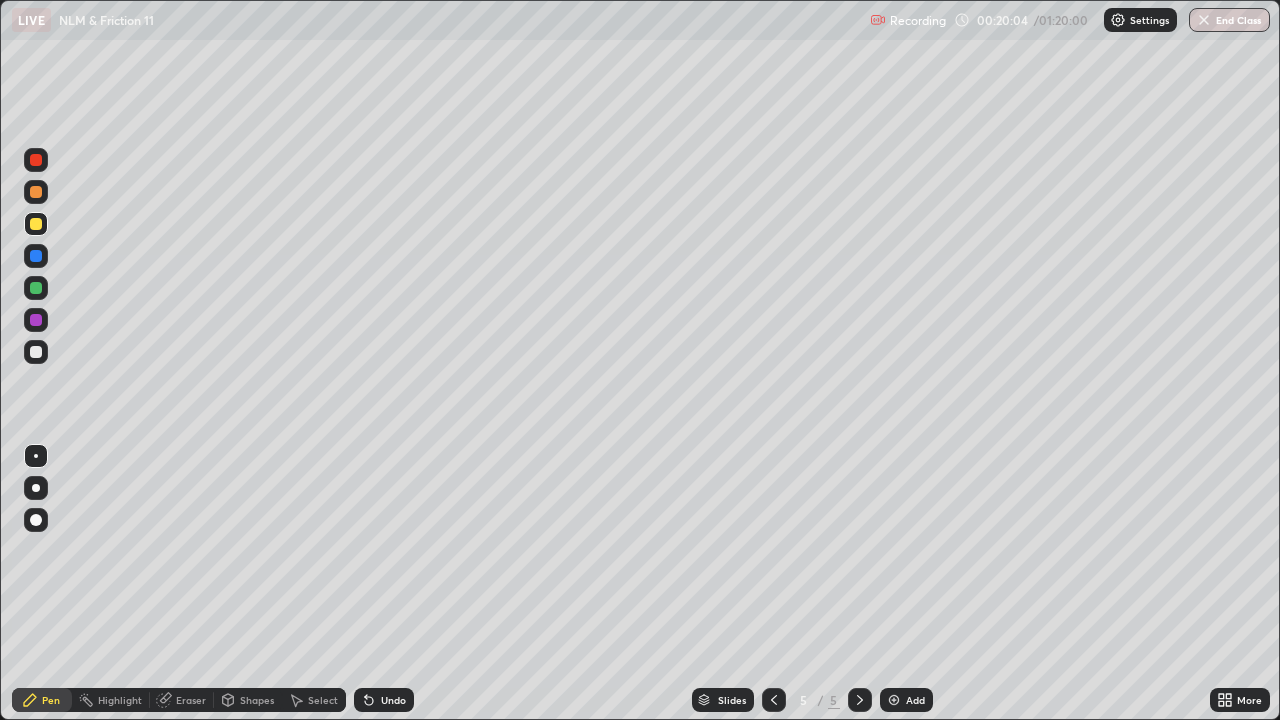 click on "Undo" at bounding box center [393, 700] 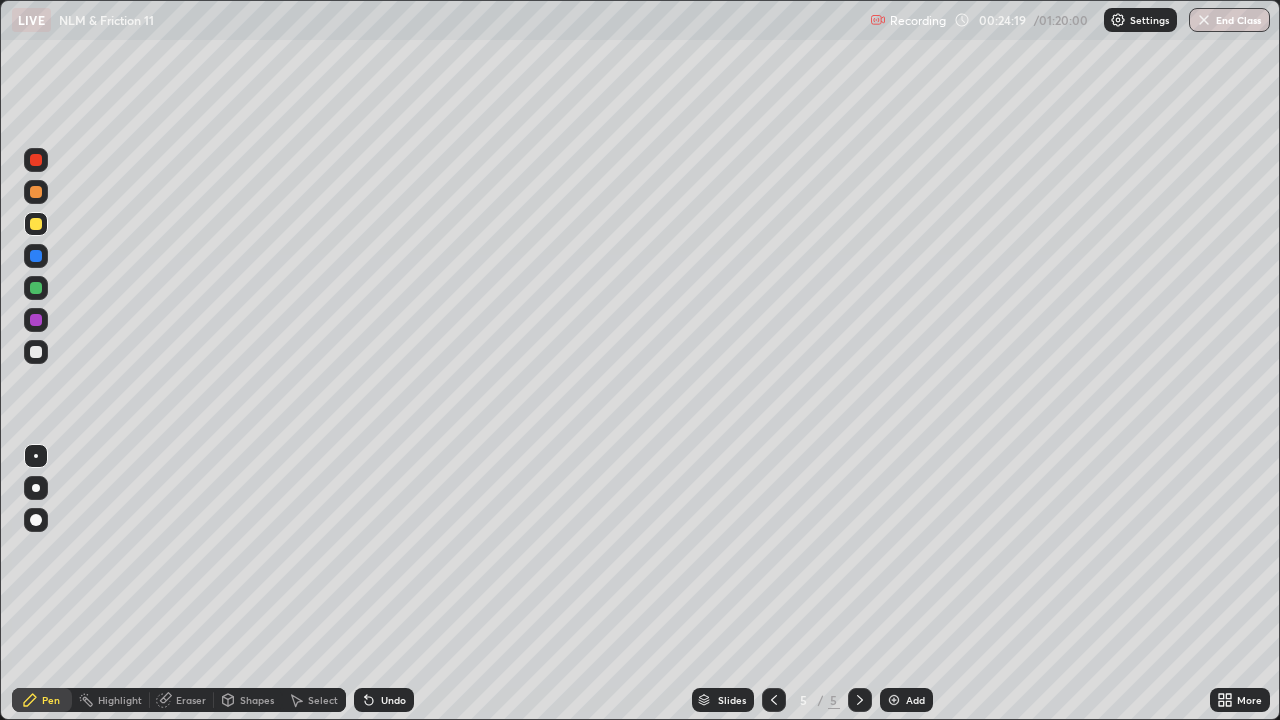click 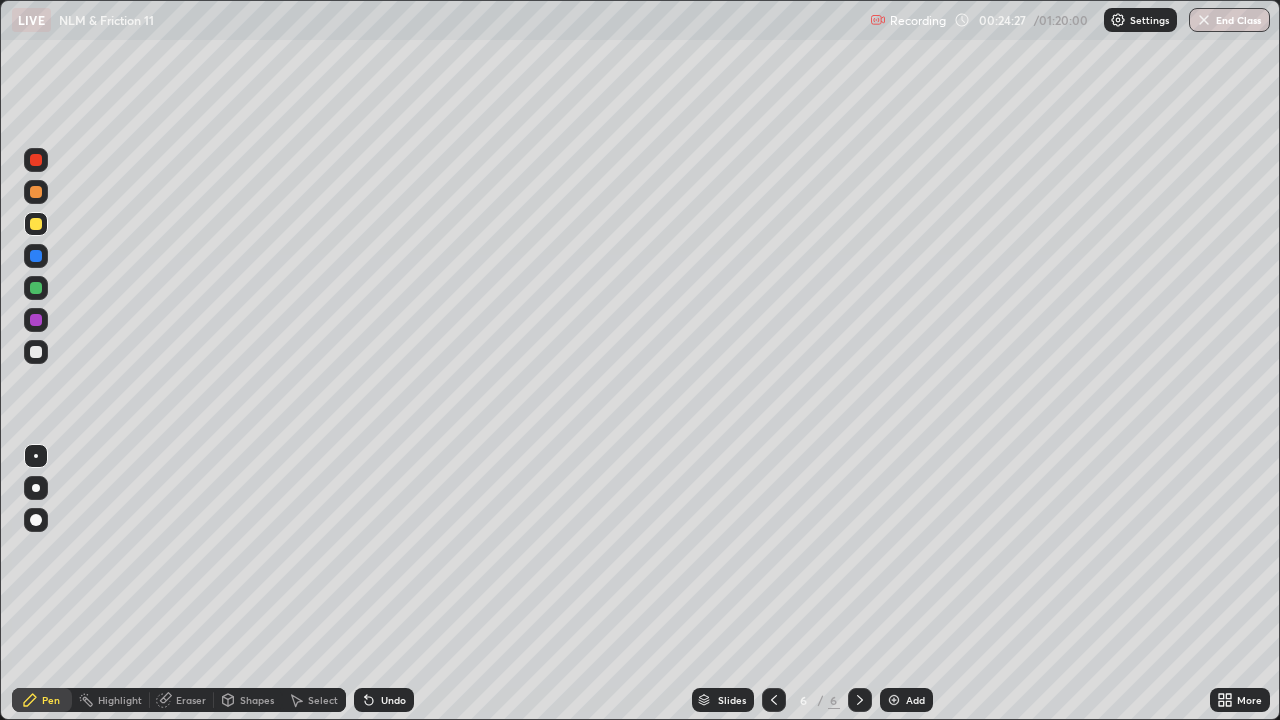 click on "Add" at bounding box center (906, 700) 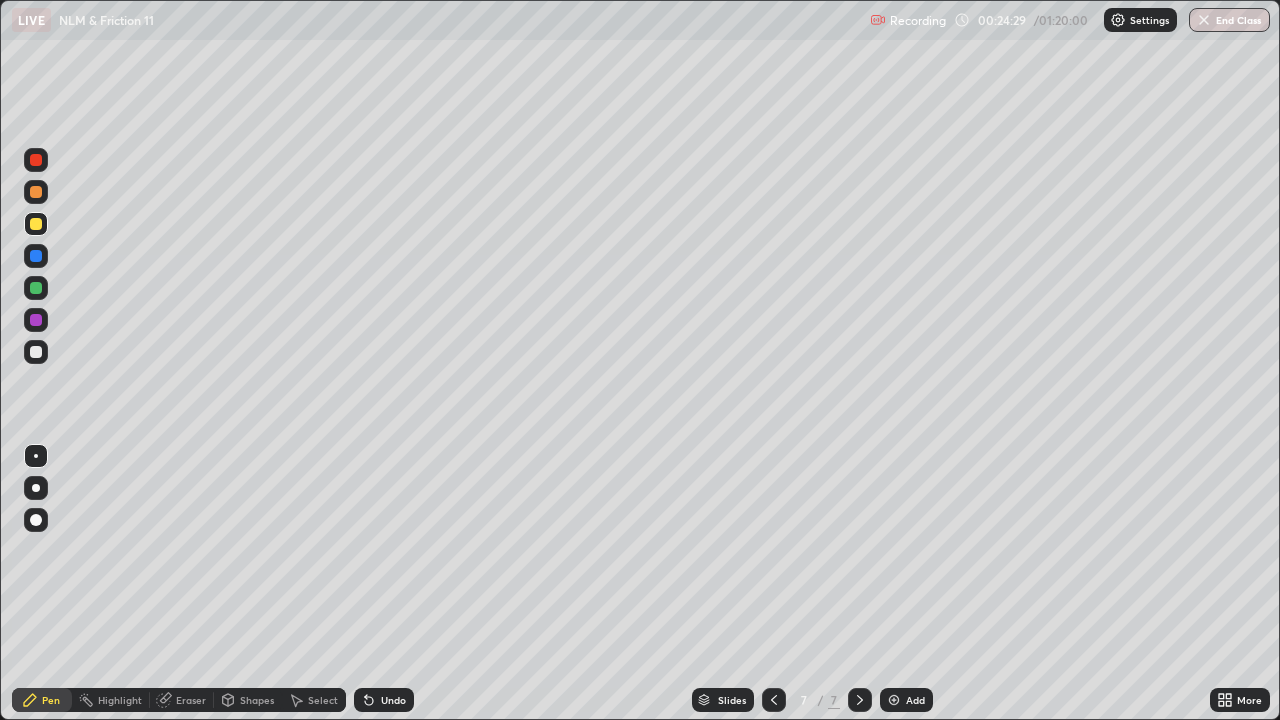 click 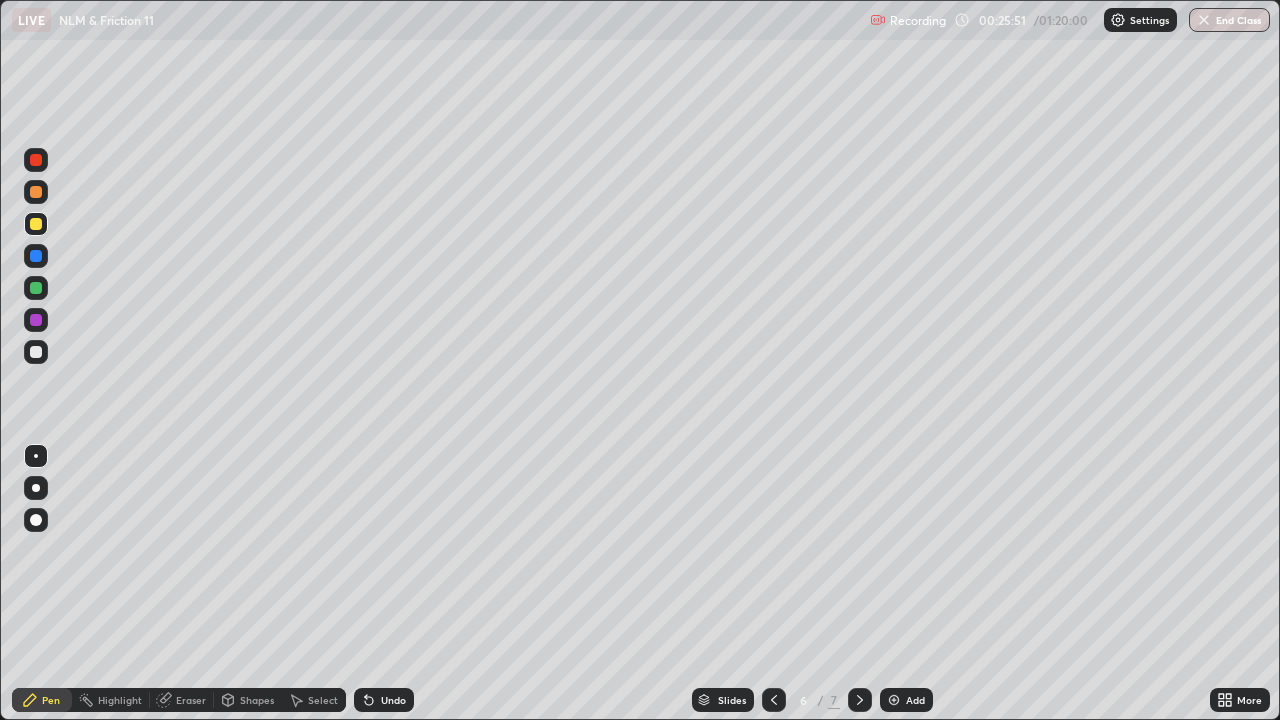 click on "Undo" at bounding box center [393, 700] 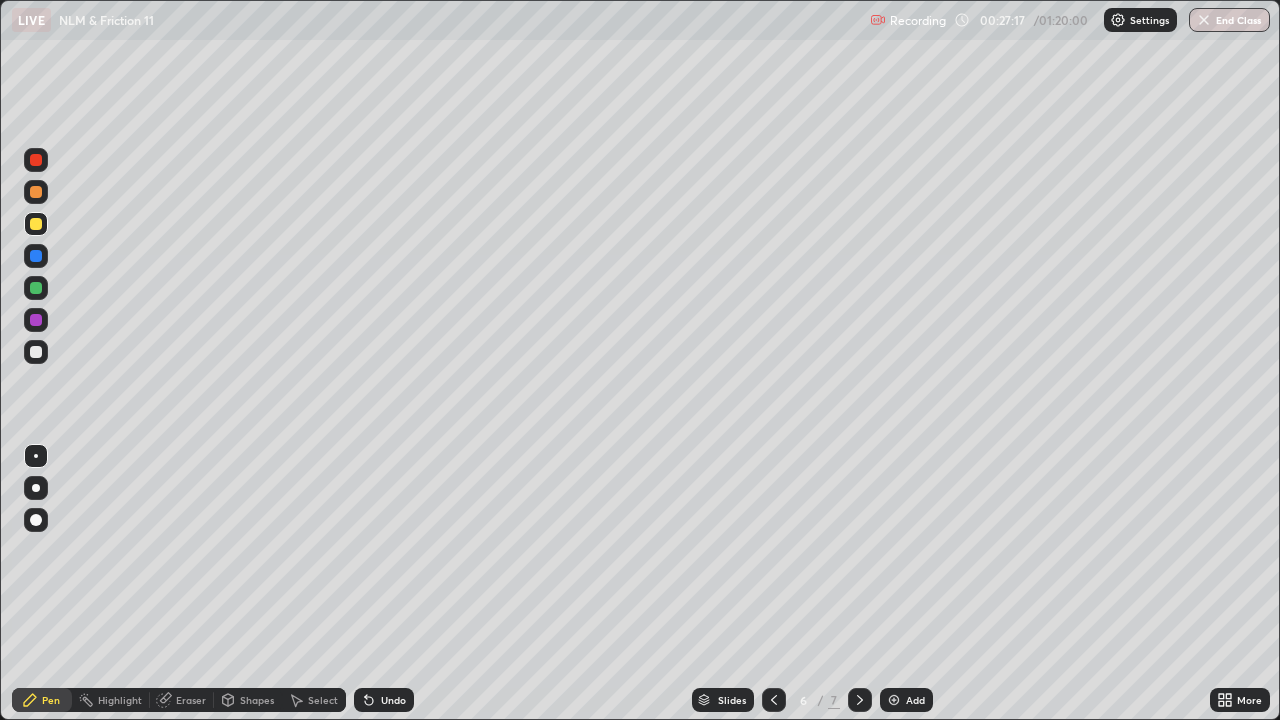 click on "Undo" at bounding box center (384, 700) 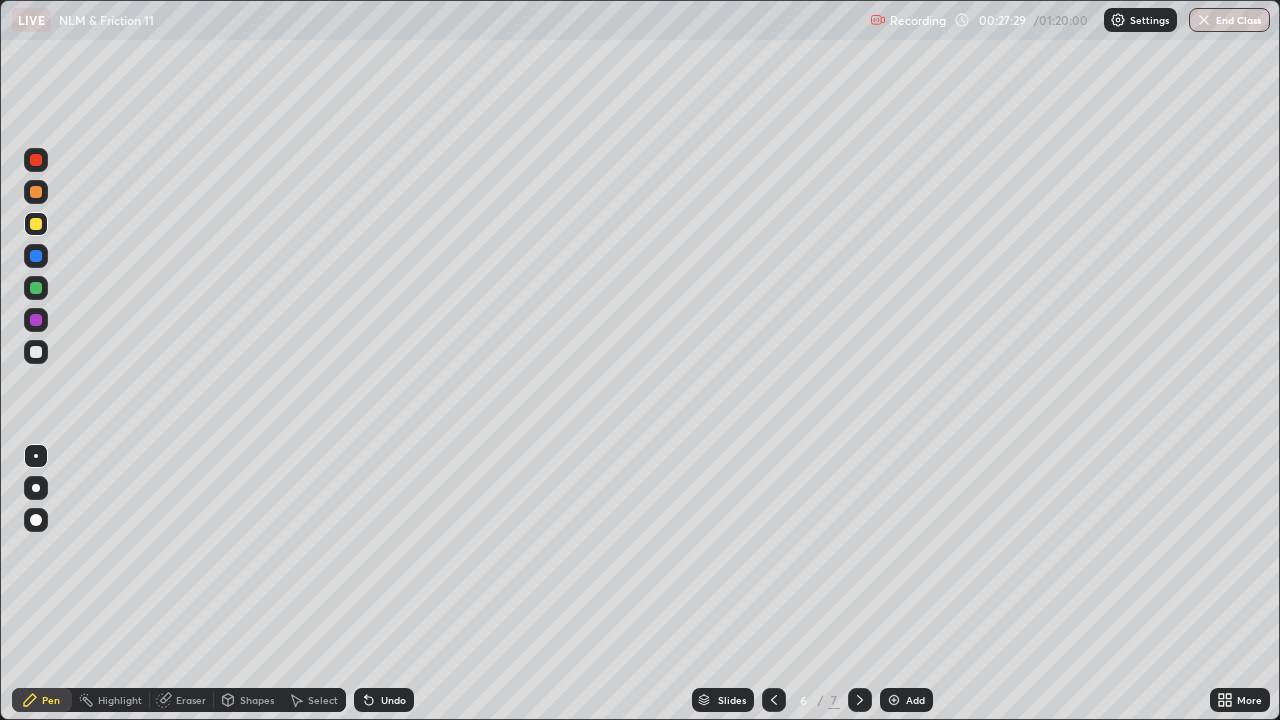 click on "Undo" at bounding box center [393, 700] 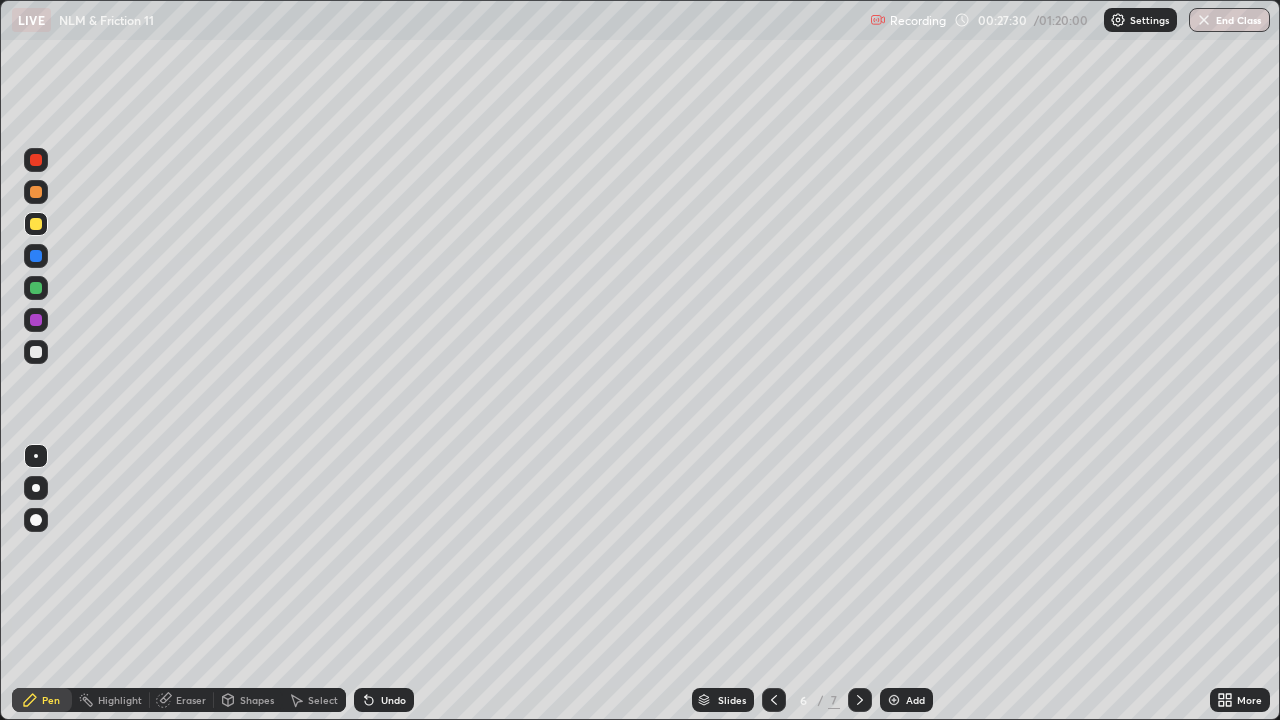 click on "Undo" at bounding box center [393, 700] 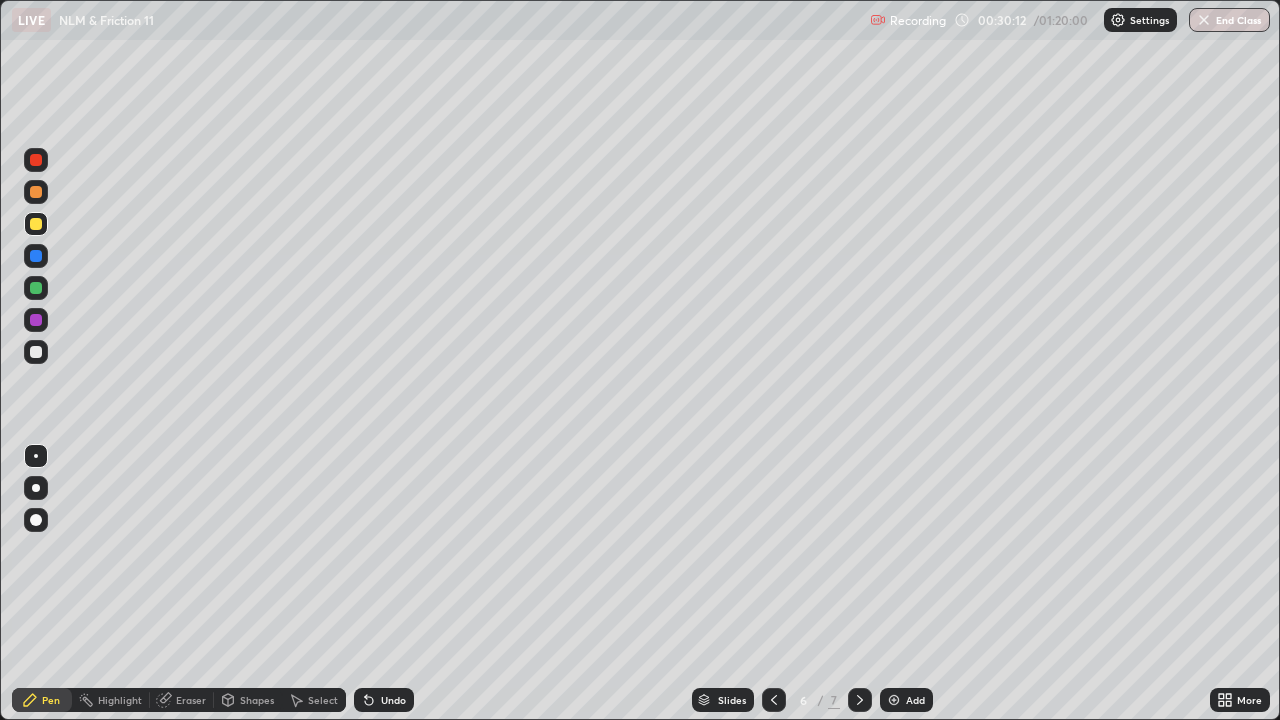click on "Undo" at bounding box center (393, 700) 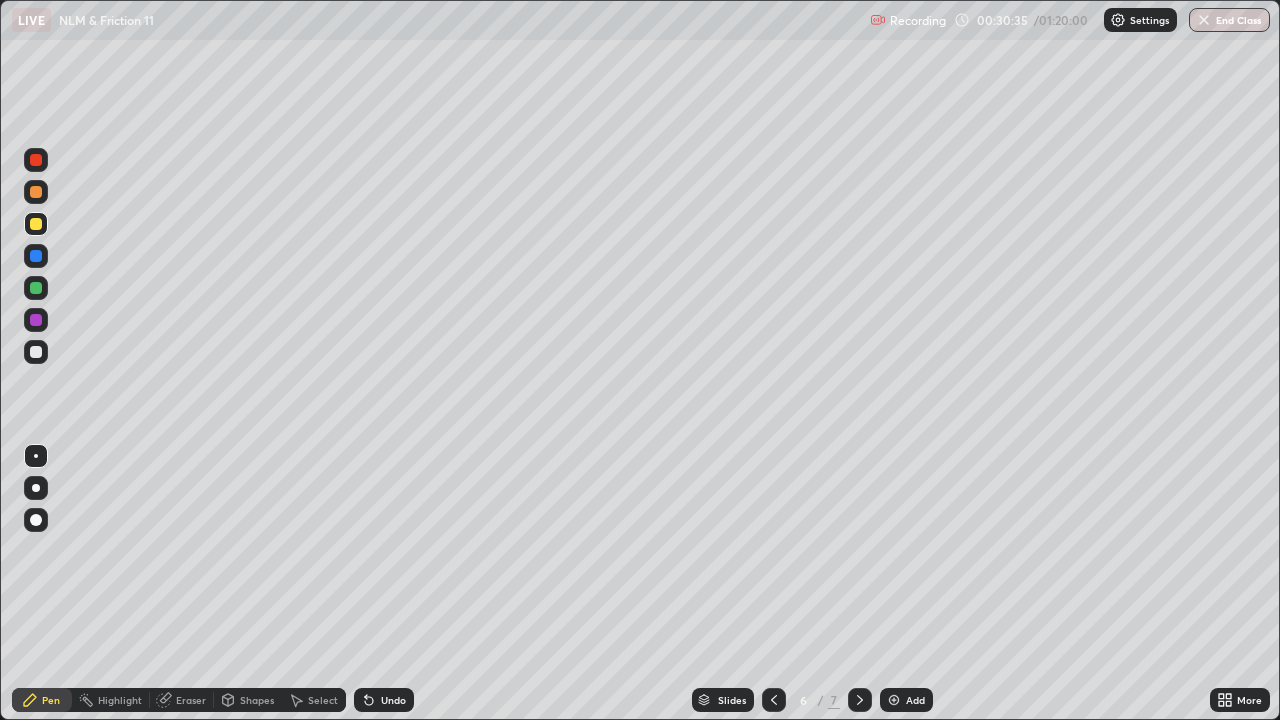 click on "Undo" at bounding box center [393, 700] 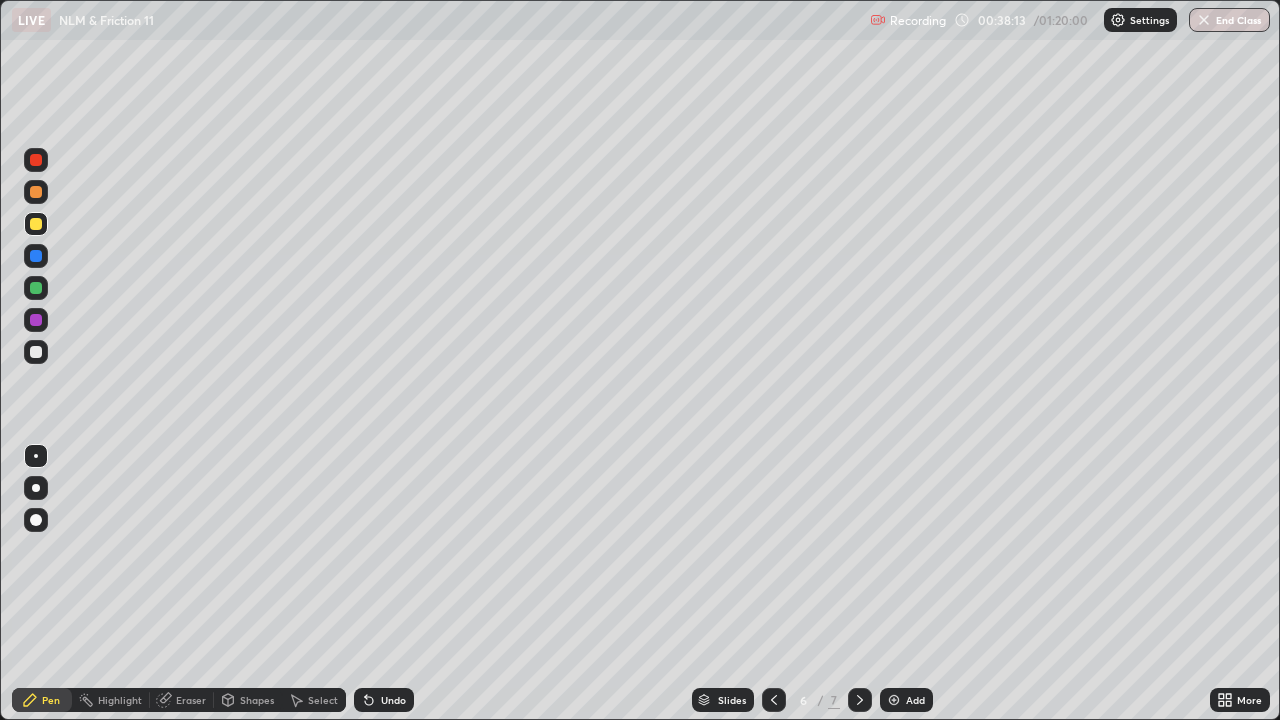 click on "Undo" at bounding box center [393, 700] 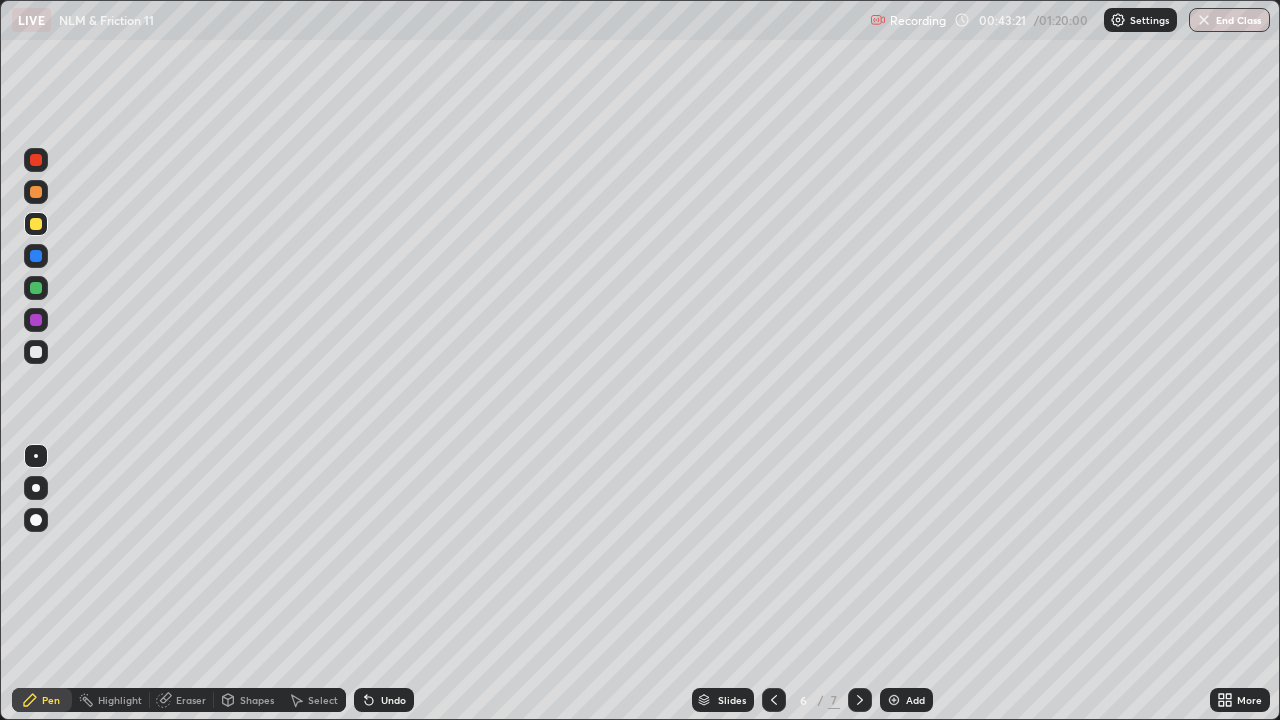 click on "Add" at bounding box center (915, 700) 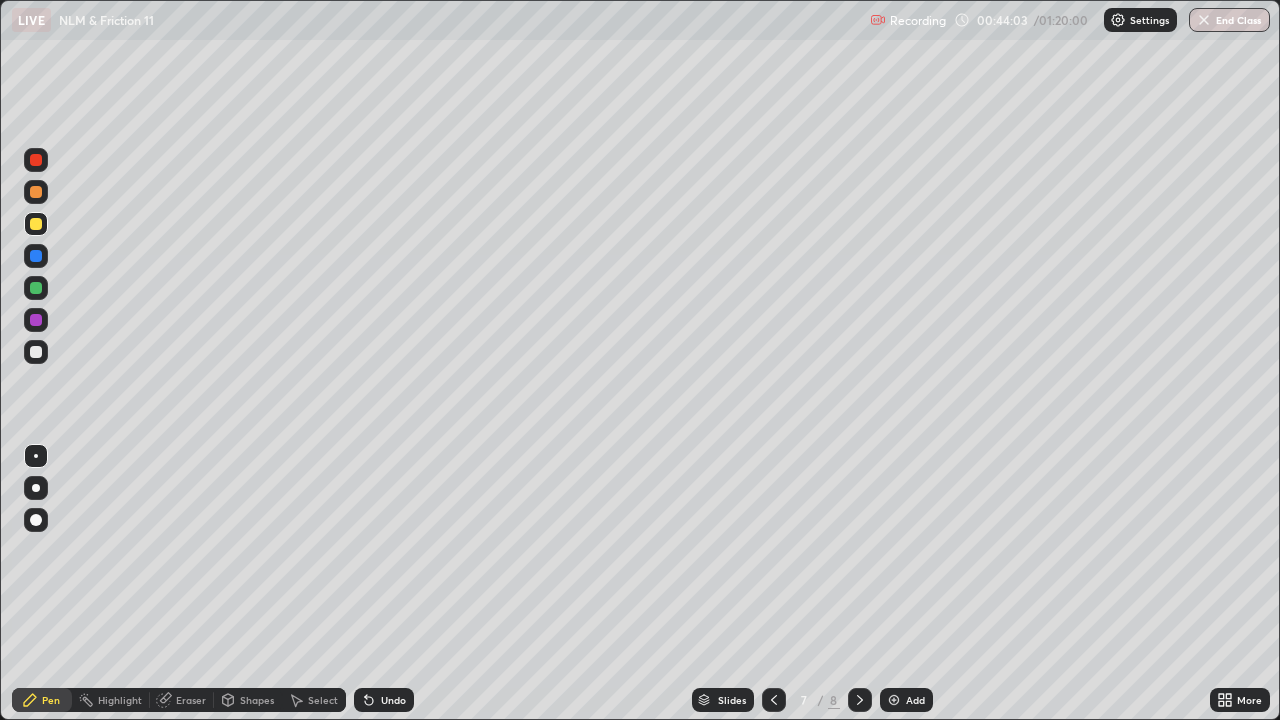 click on "Undo" at bounding box center [384, 700] 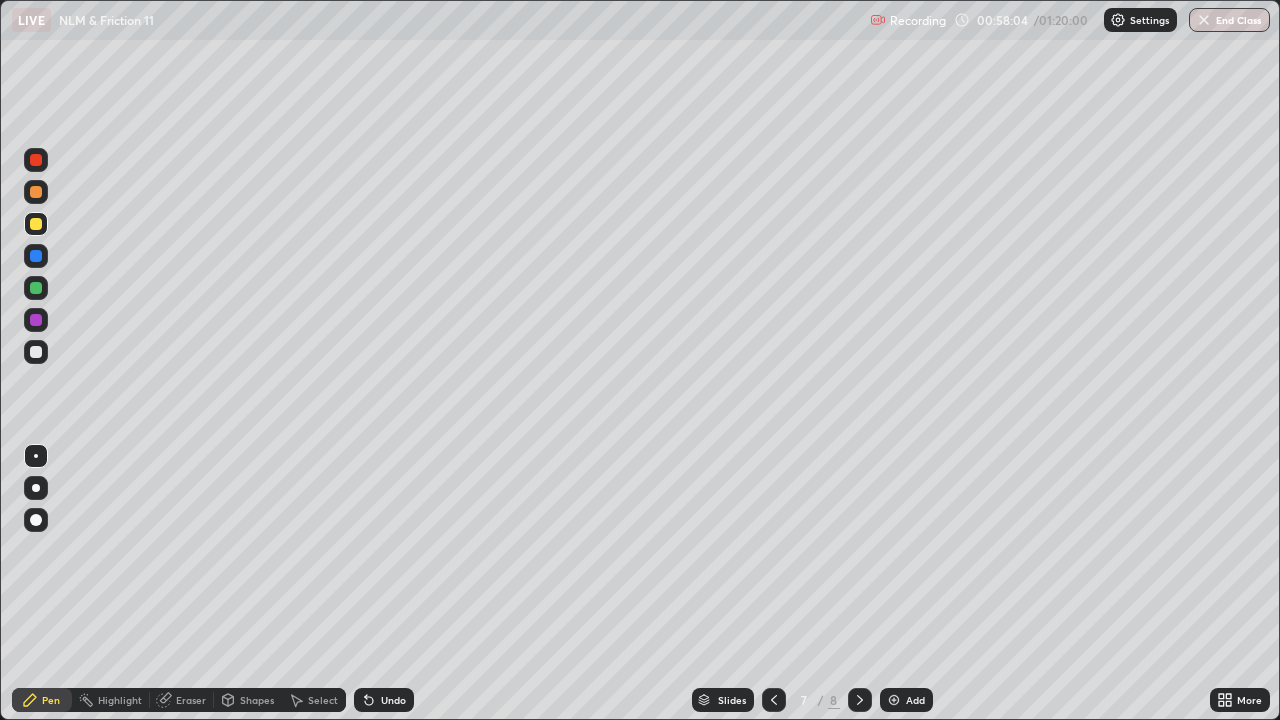 click 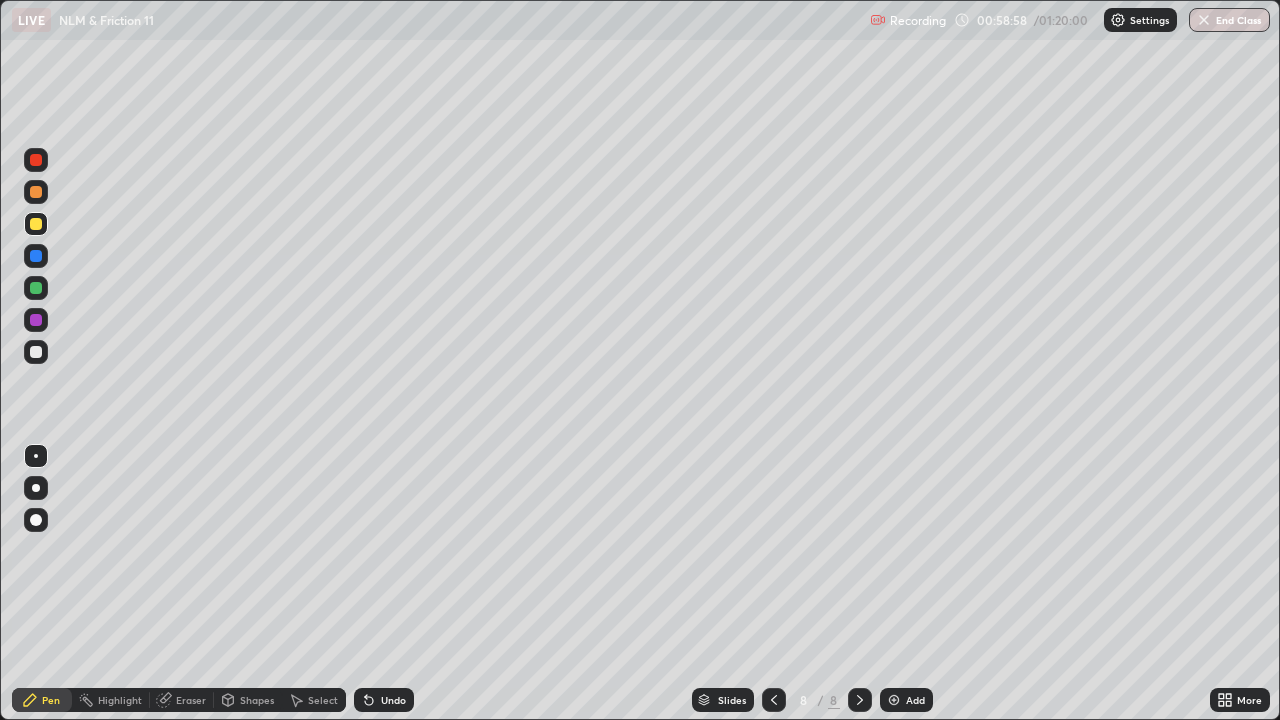 click at bounding box center (36, 352) 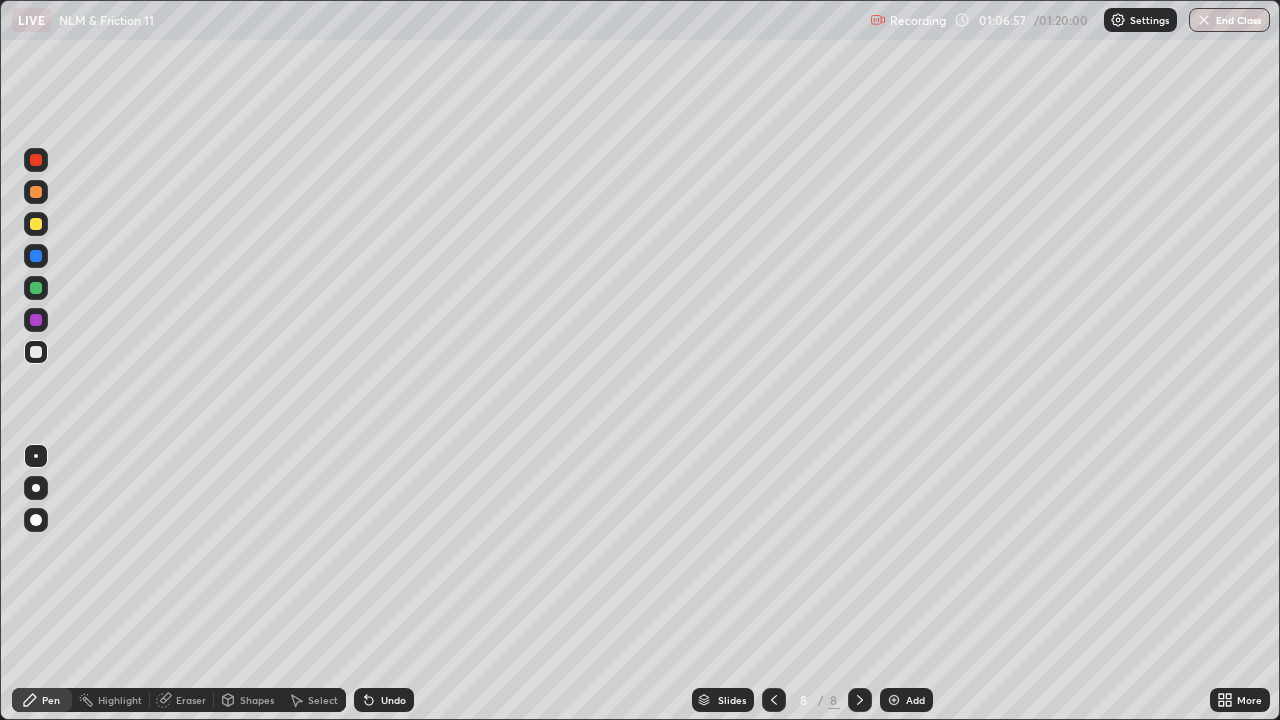 click on "Undo" at bounding box center (393, 700) 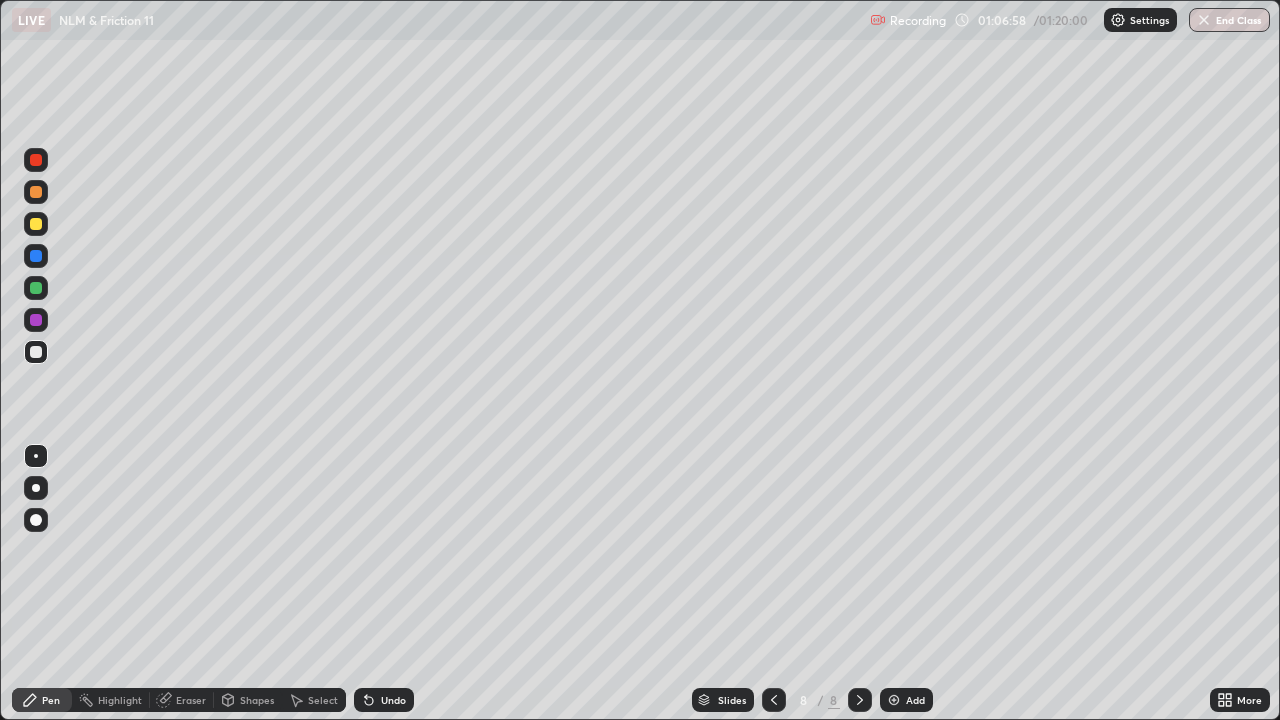 click on "Undo" at bounding box center (384, 700) 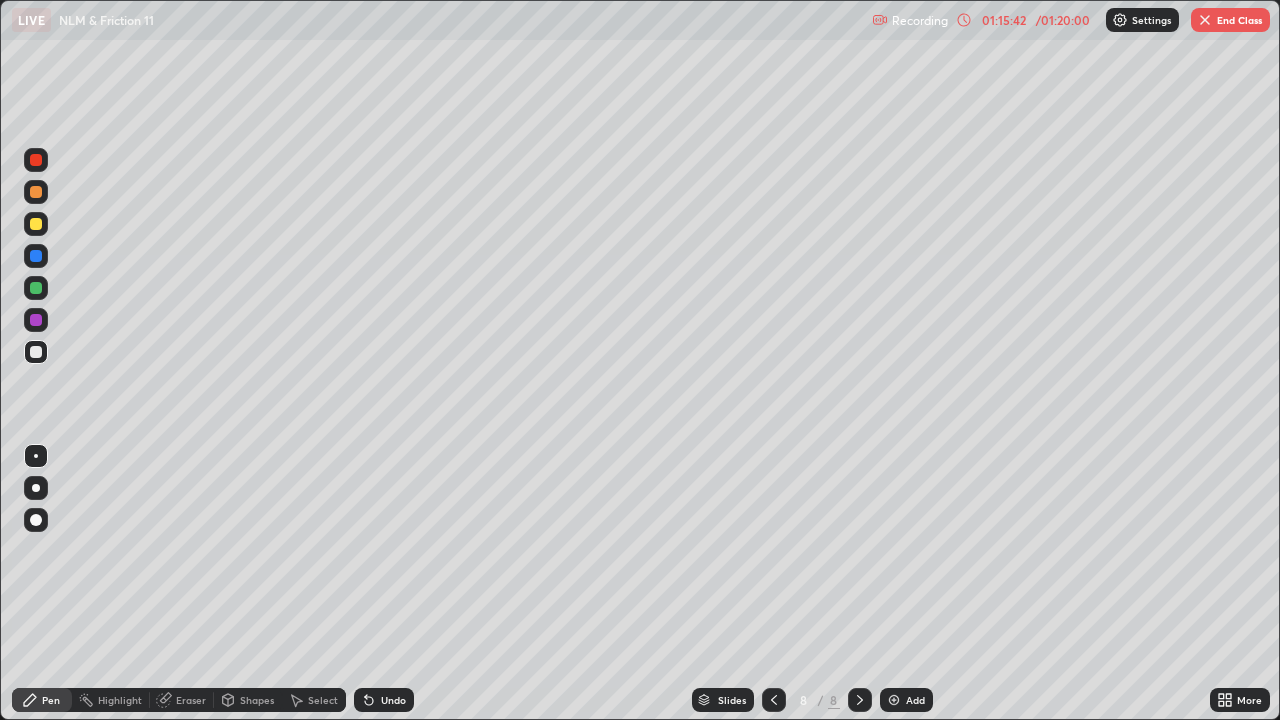 click on "End Class" at bounding box center [1230, 20] 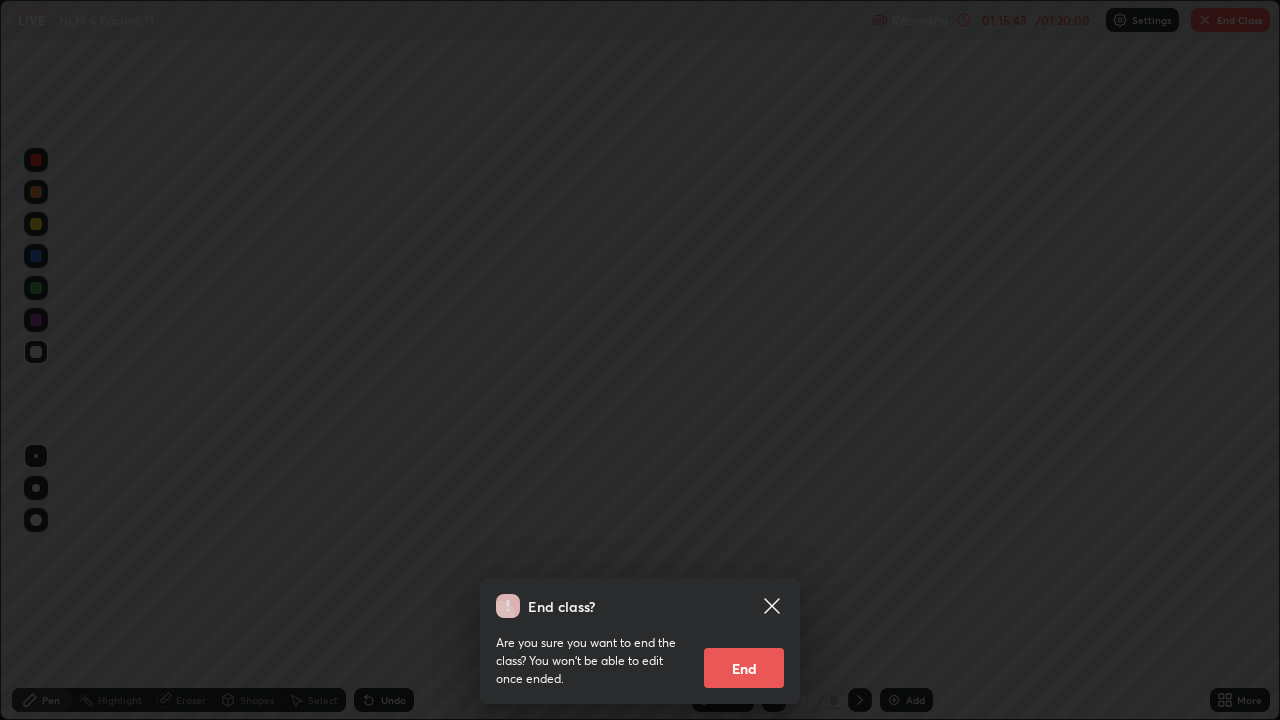 click on "End" at bounding box center (744, 668) 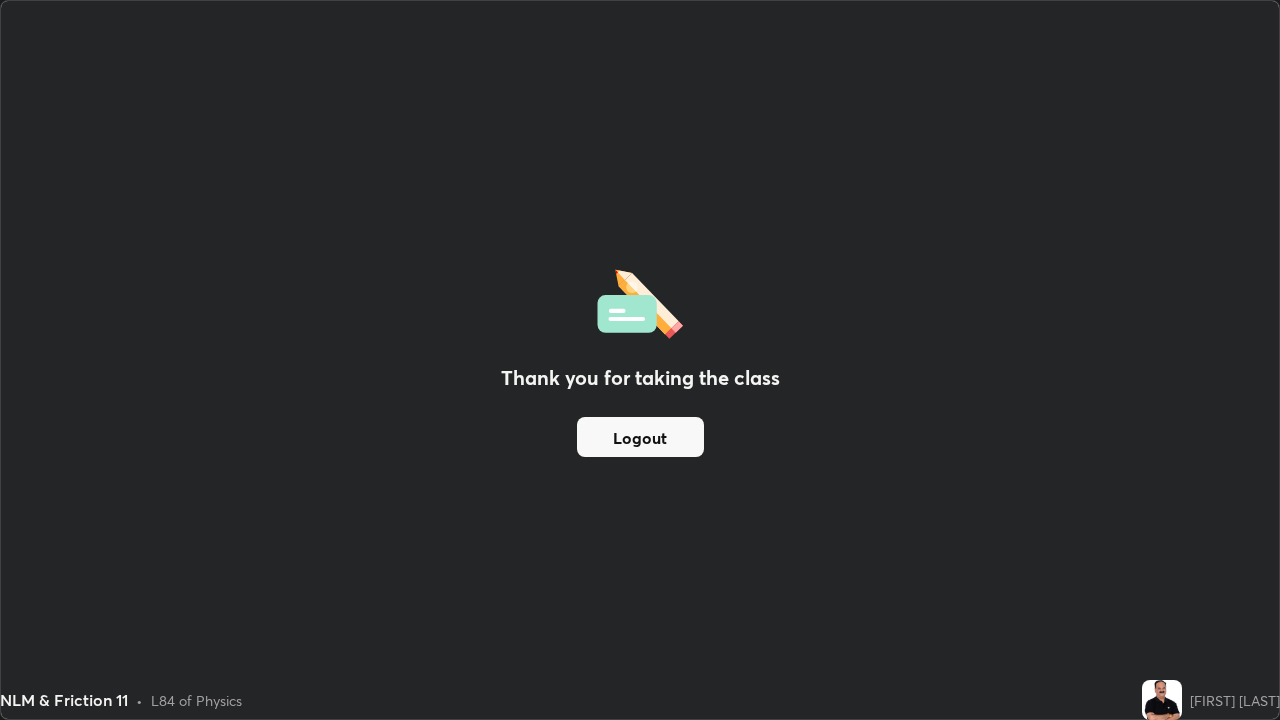click on "Logout" at bounding box center [640, 437] 